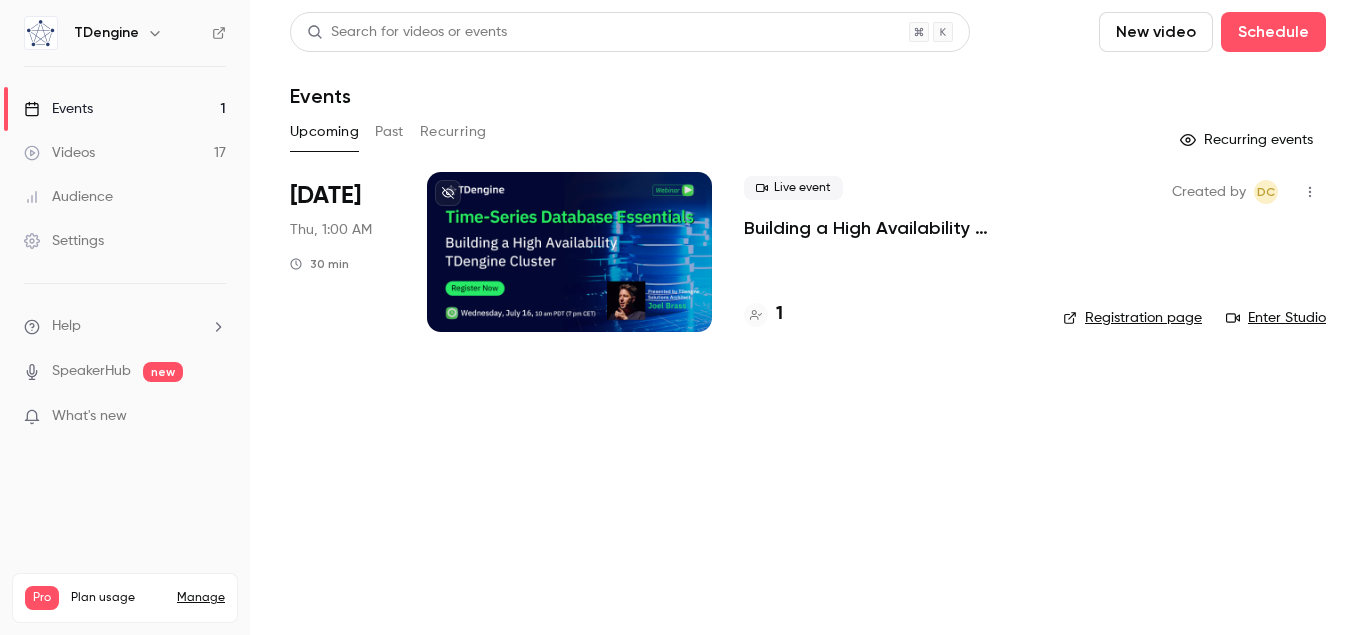 scroll, scrollTop: 0, scrollLeft: 0, axis: both 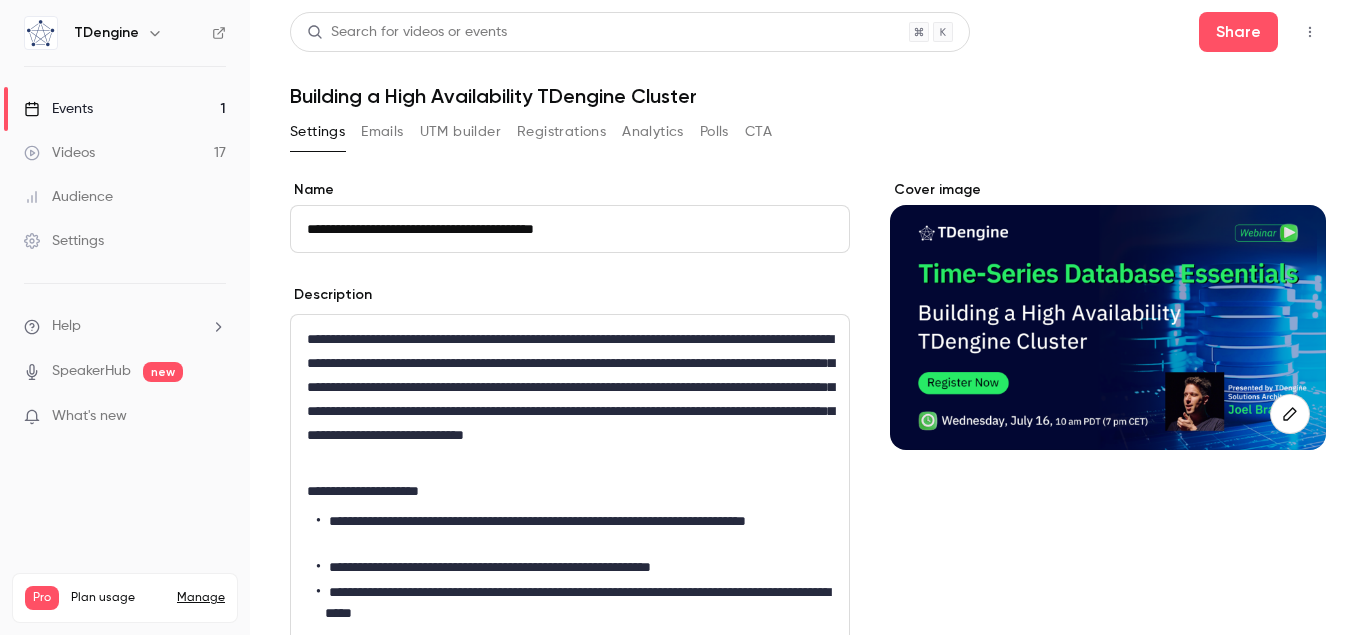 click on "Registrations" at bounding box center [561, 132] 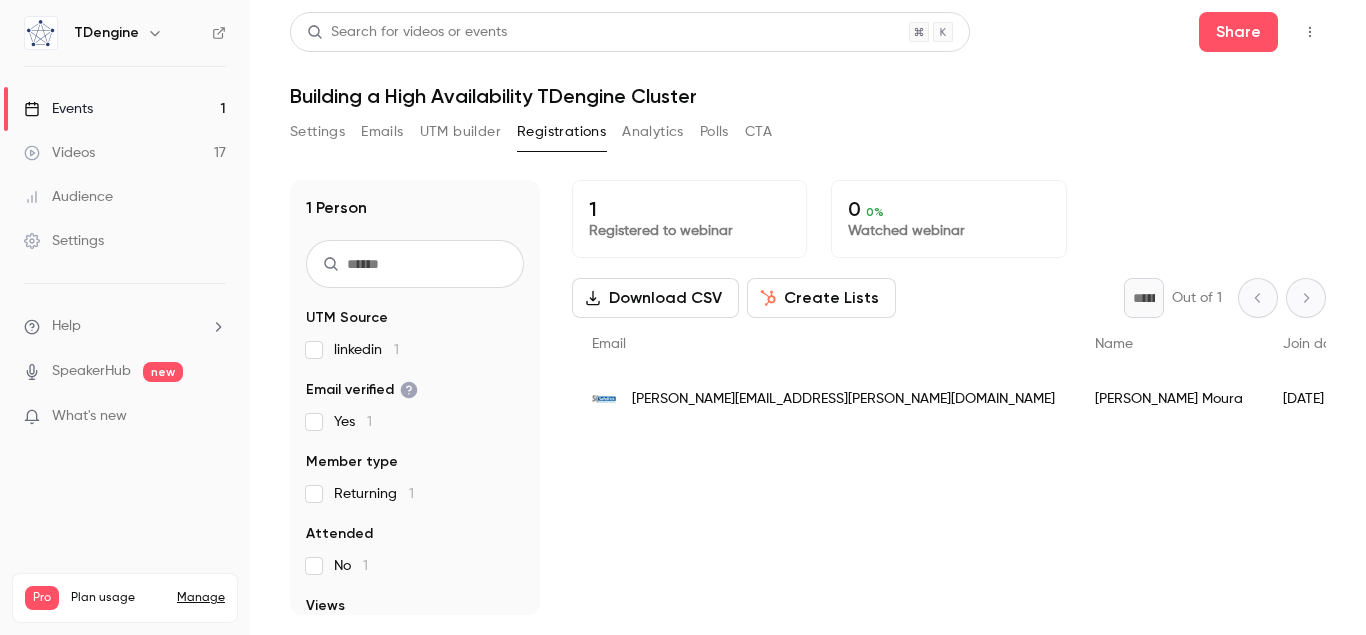 click on "Settings" at bounding box center [317, 132] 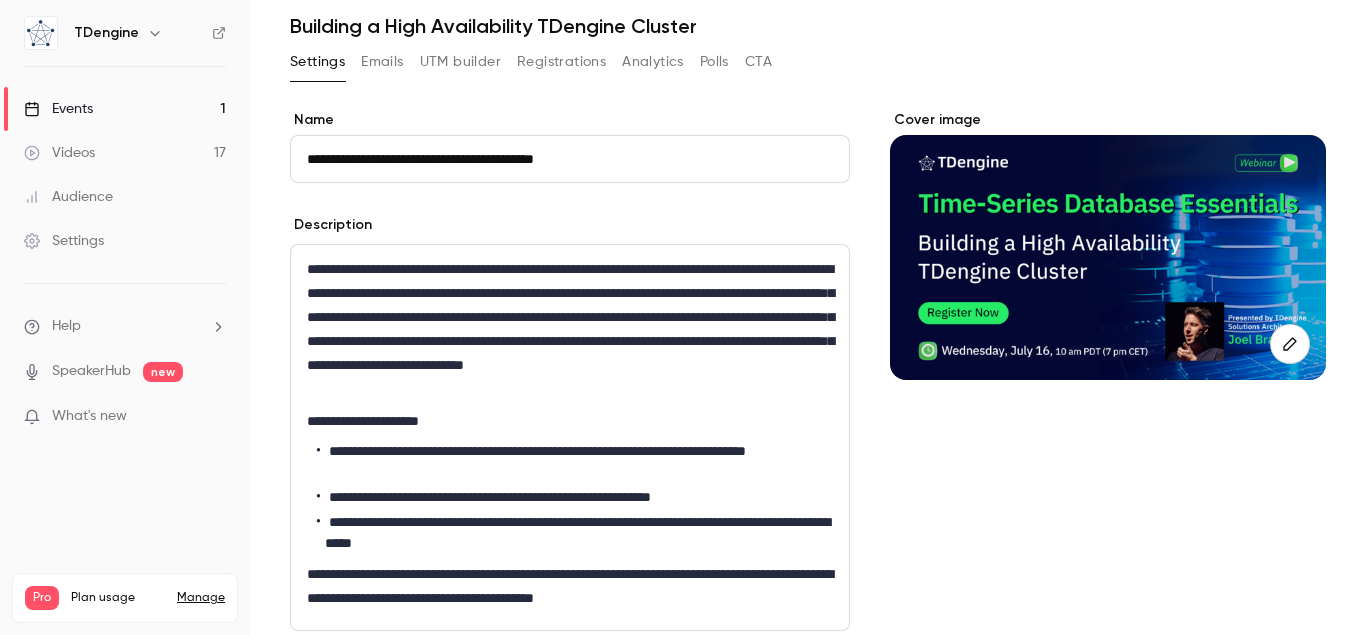 scroll, scrollTop: 114, scrollLeft: 0, axis: vertical 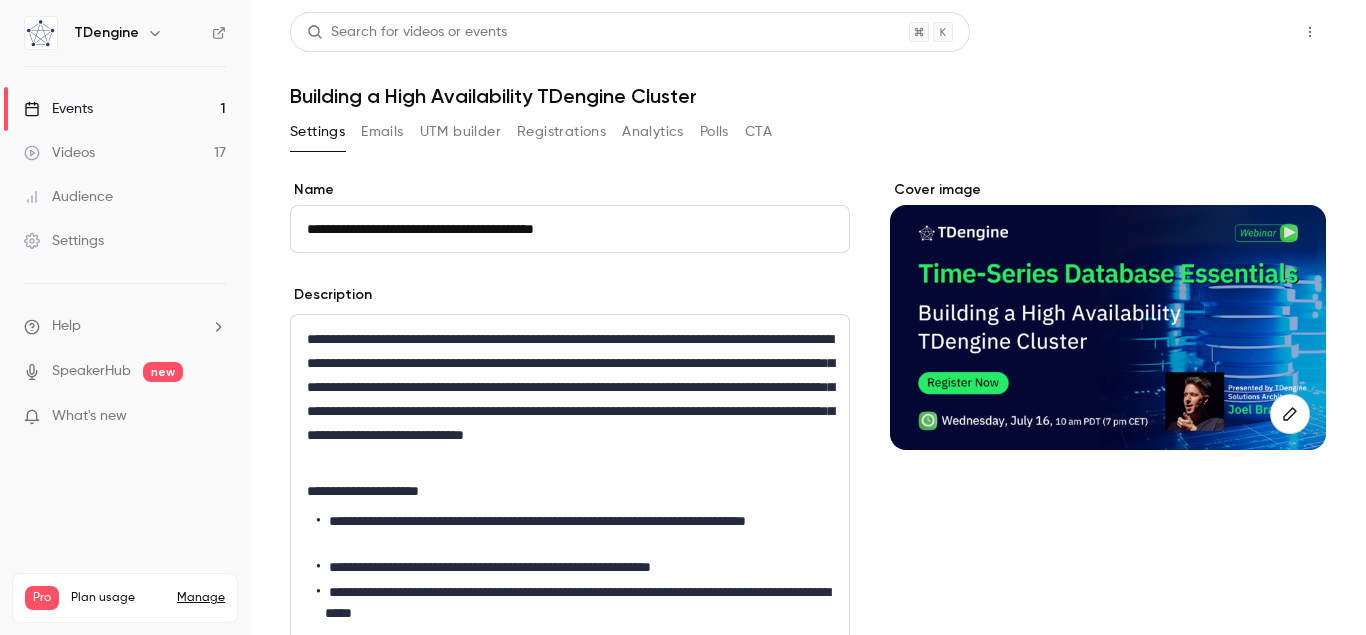 click on "Share" at bounding box center [1238, 32] 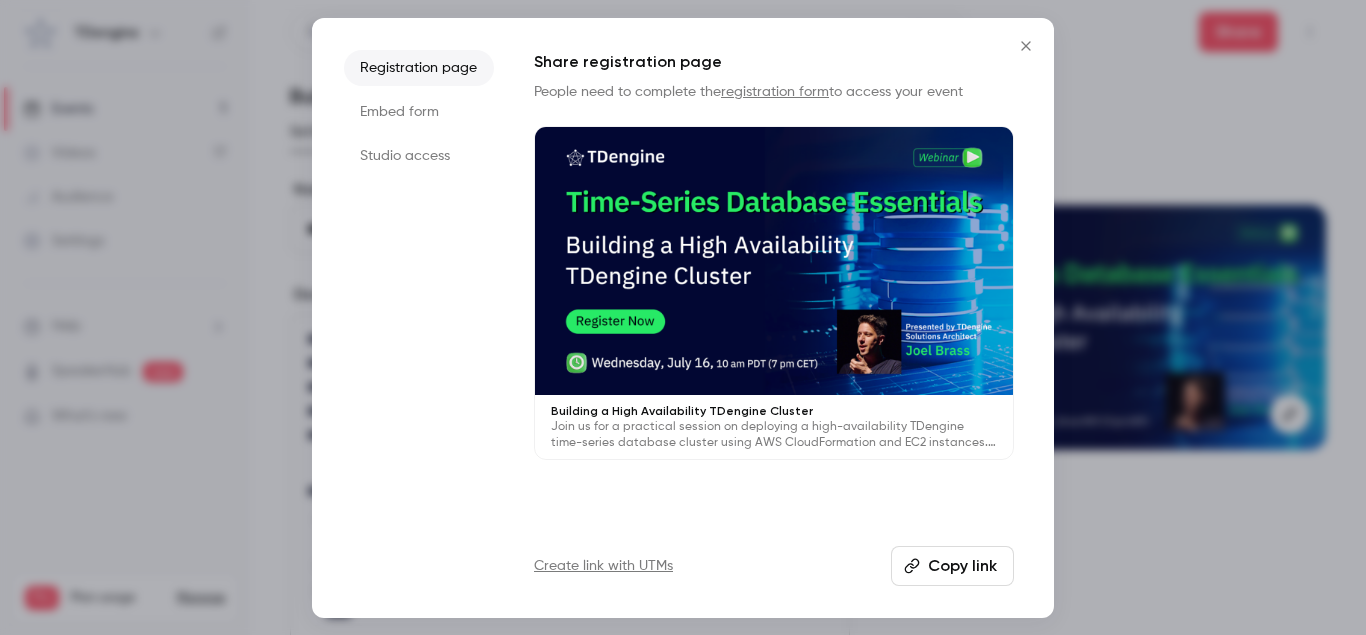 click on "Copy link" at bounding box center [952, 566] 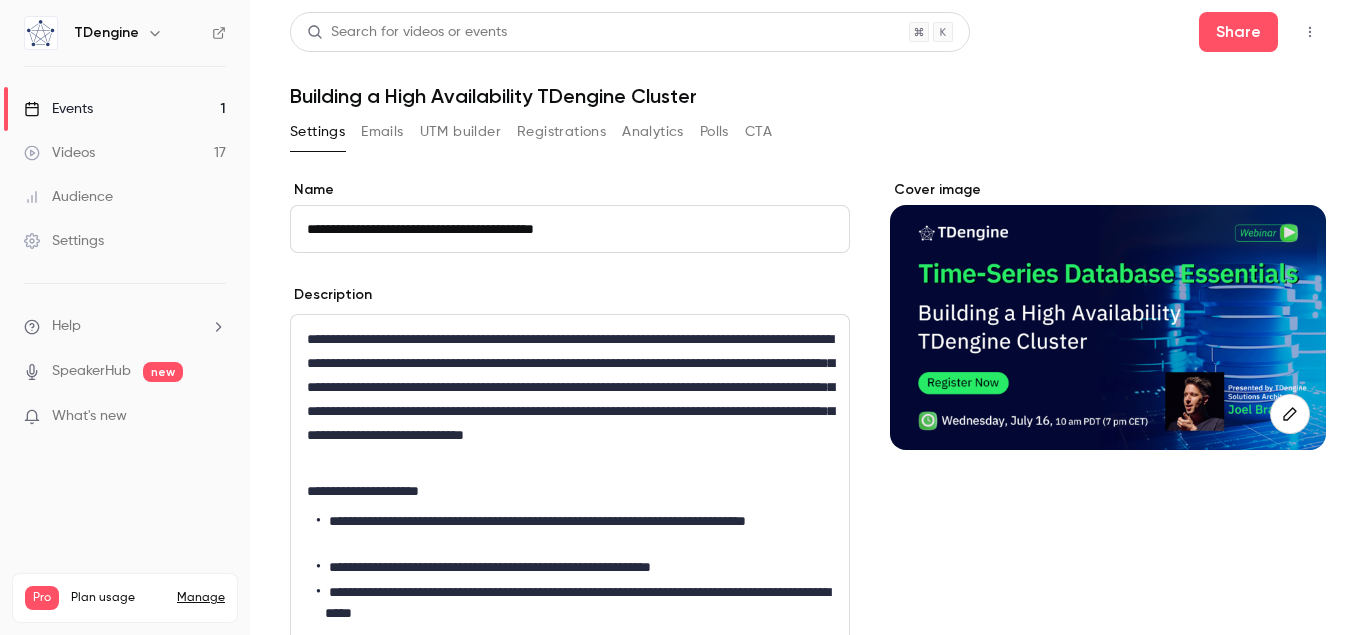 click on "UTM builder" at bounding box center (460, 132) 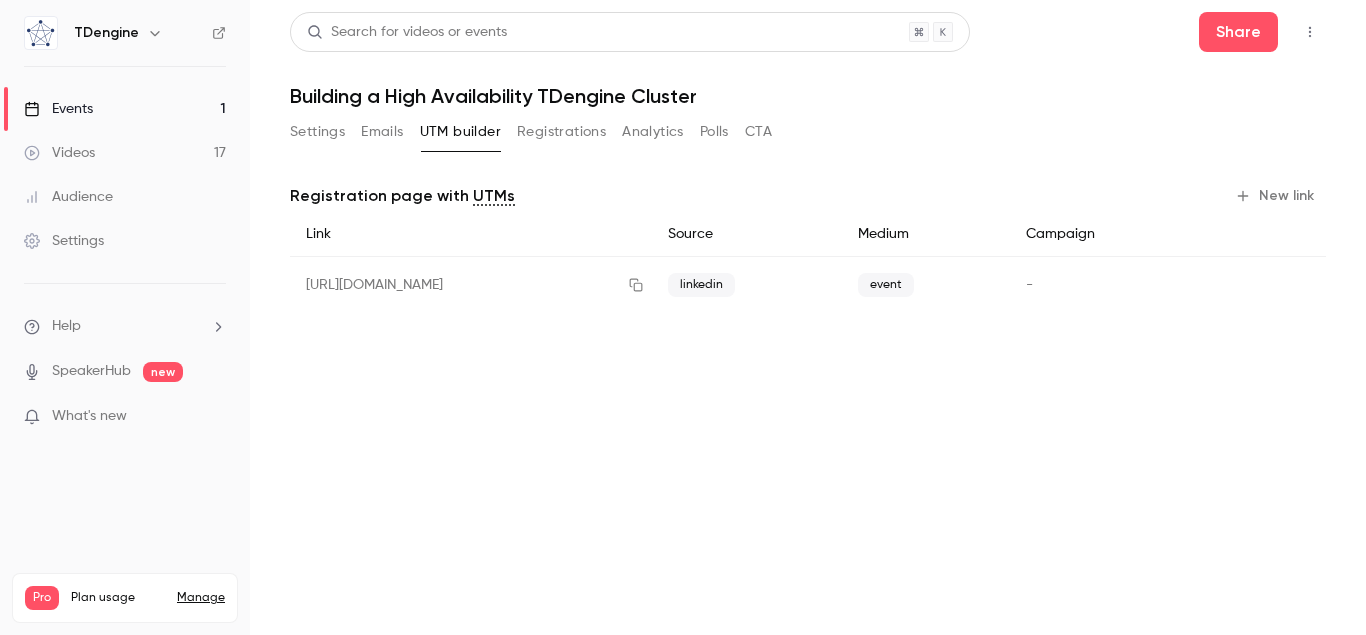 click on "New link" at bounding box center [1276, 196] 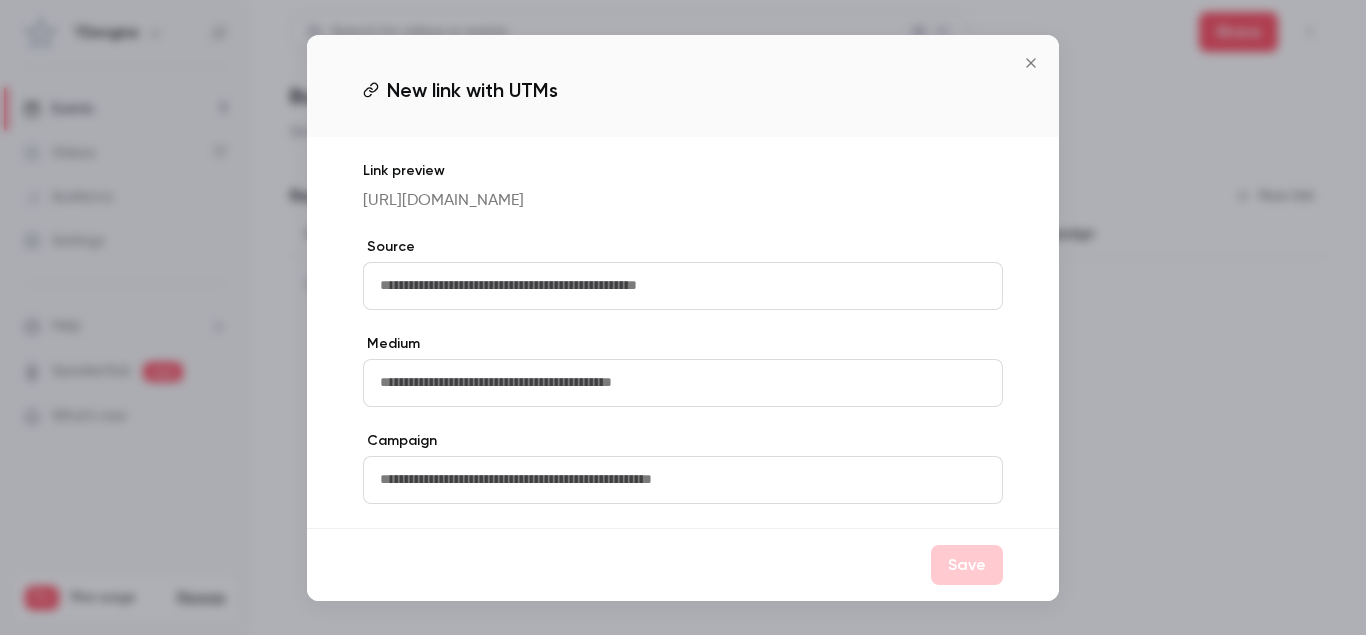 click at bounding box center [683, 286] 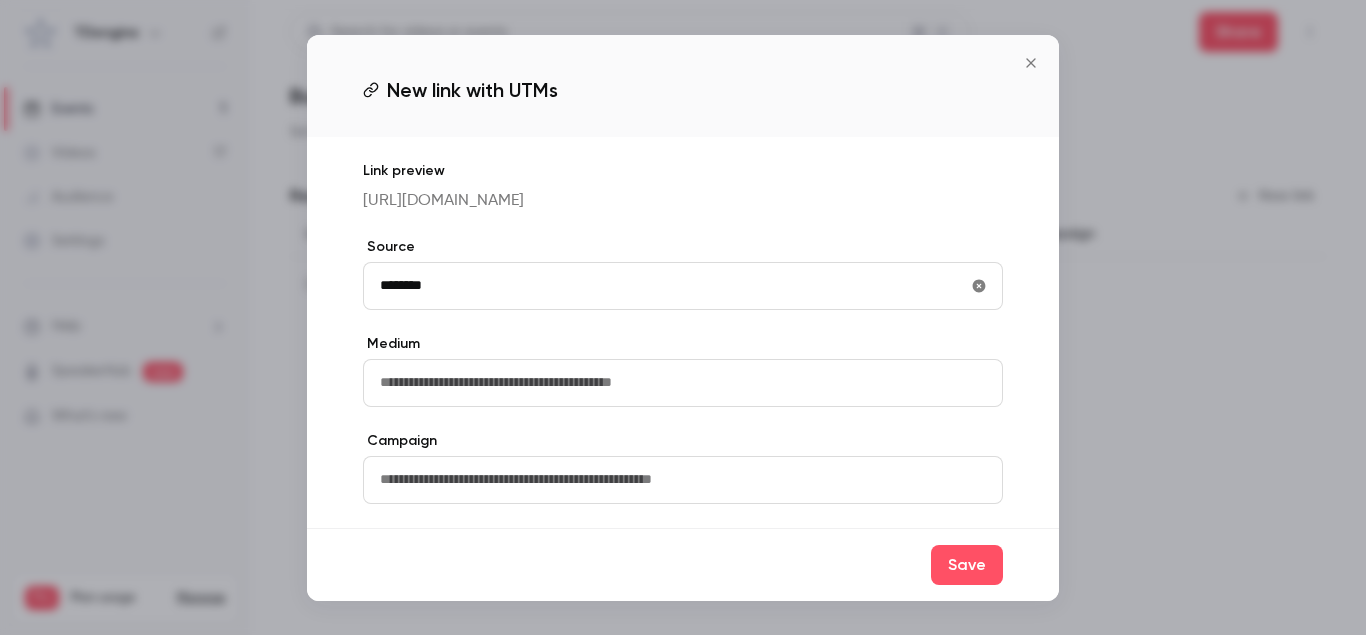 type on "********" 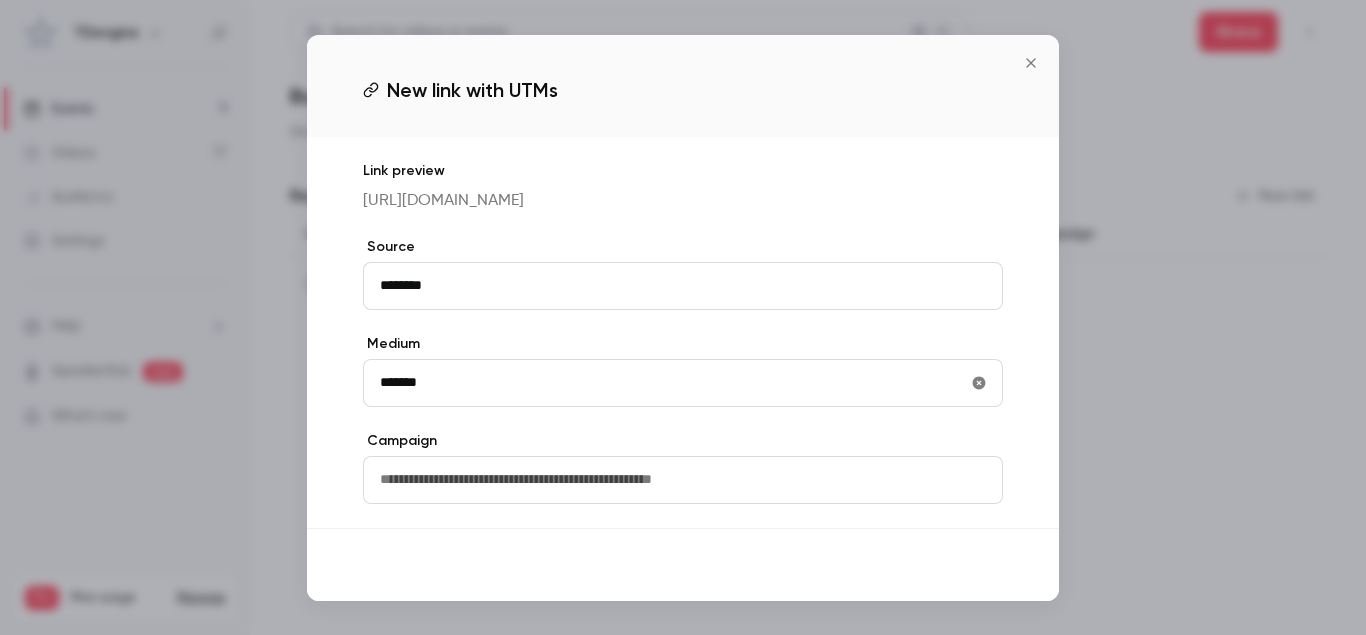 type on "*******" 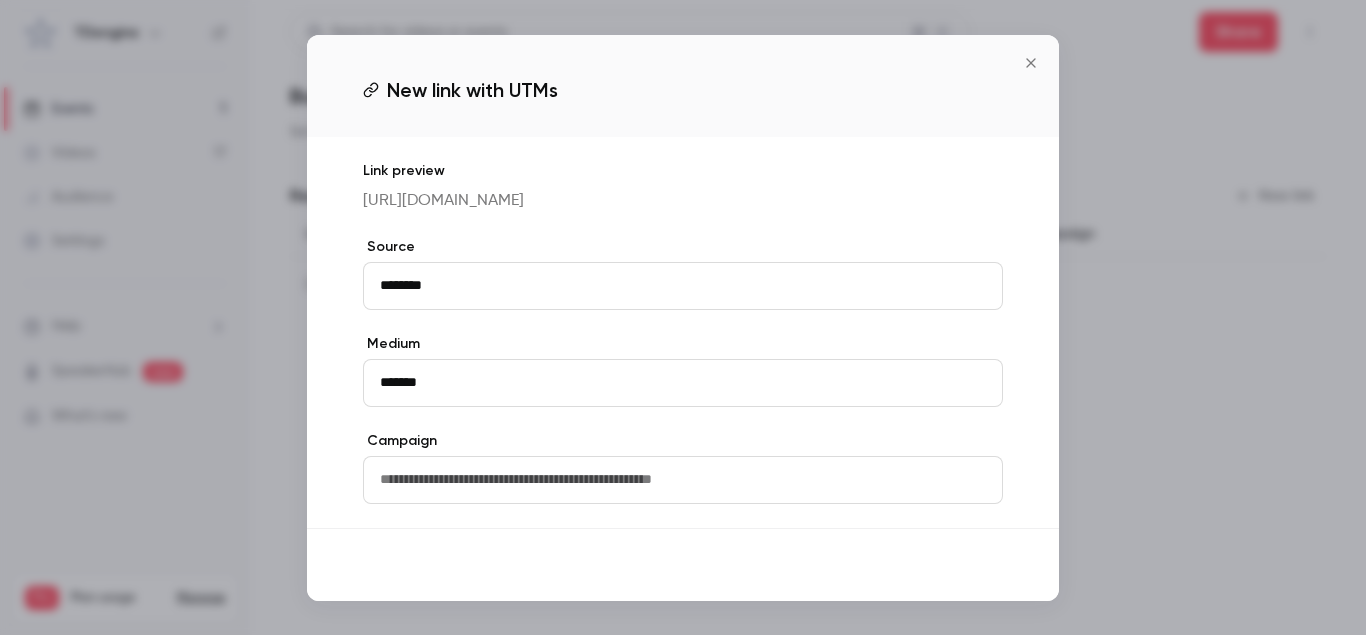 click on "Save" at bounding box center [967, 565] 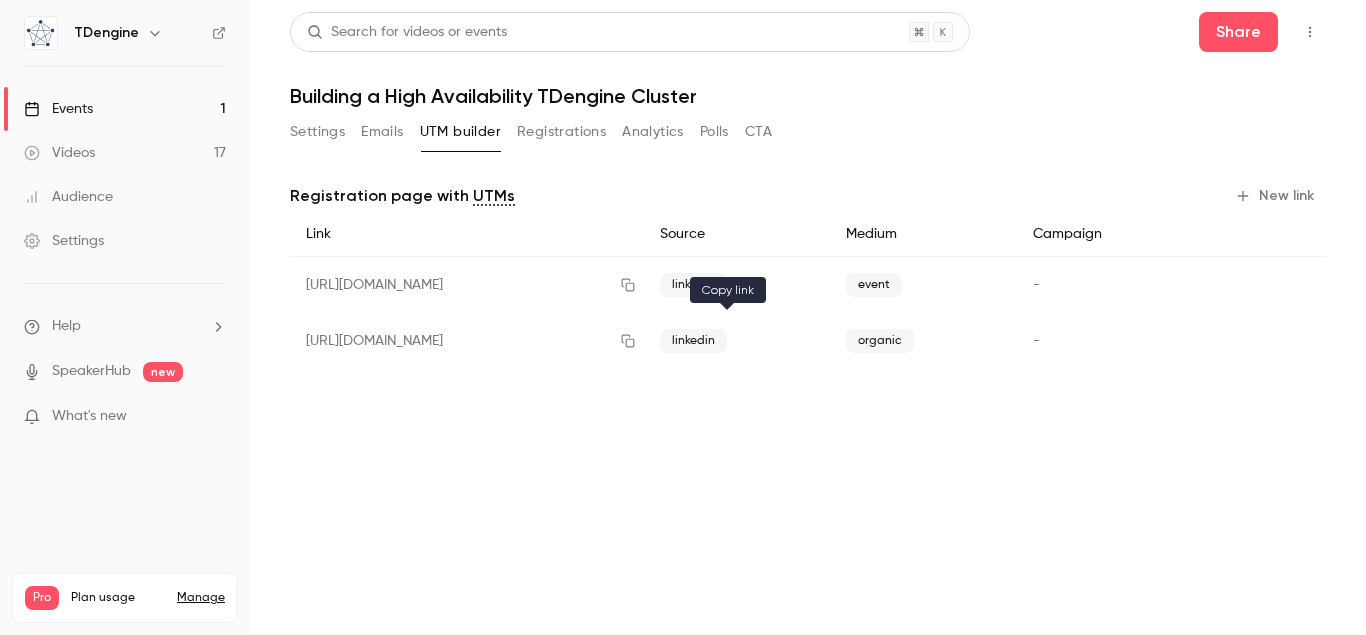 click 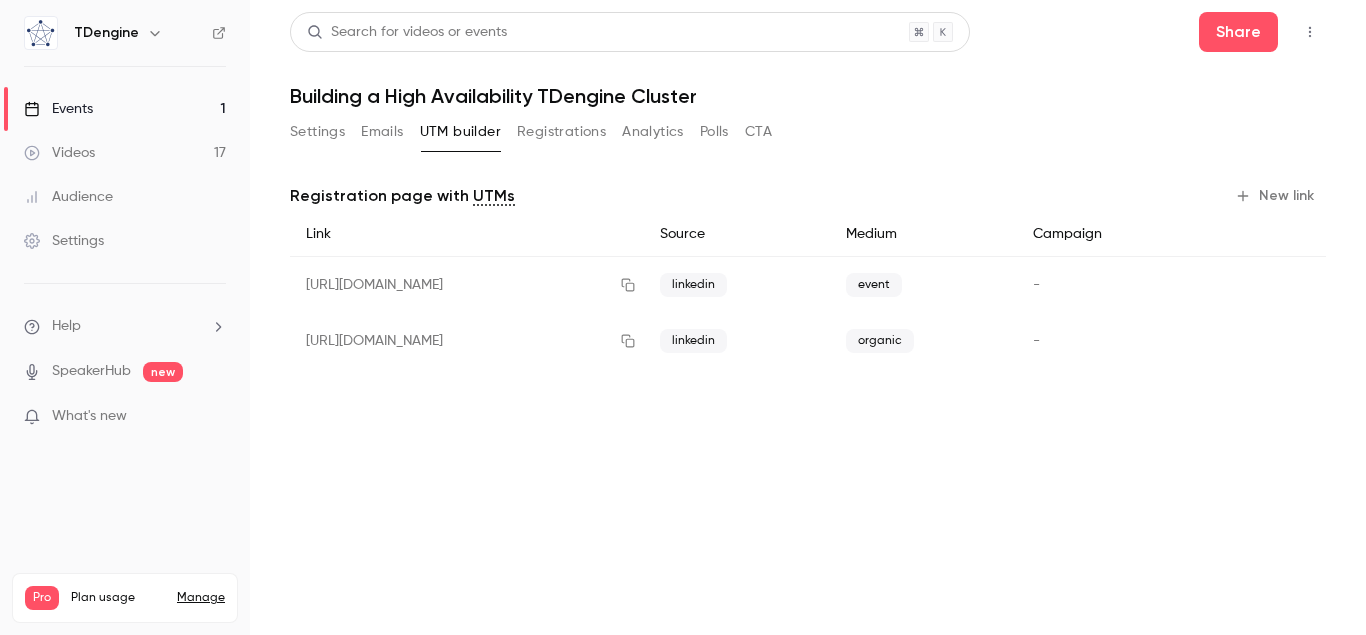 click on "Settings" at bounding box center (317, 132) 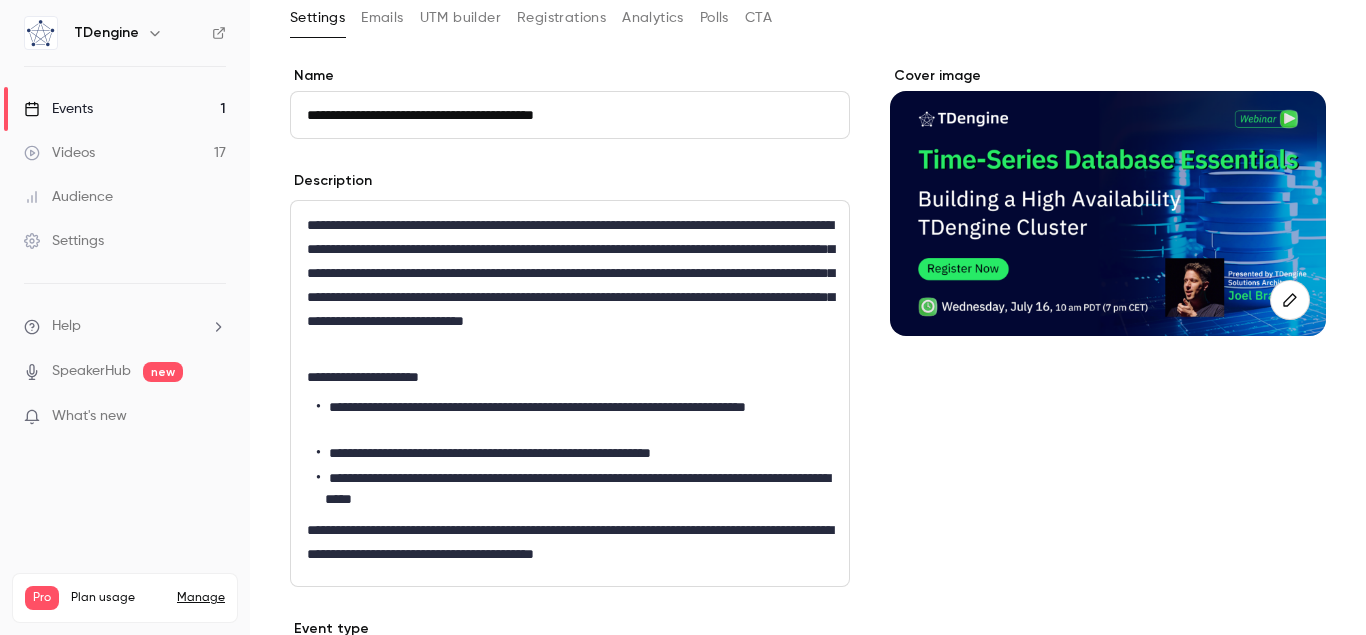 scroll, scrollTop: 228, scrollLeft: 0, axis: vertical 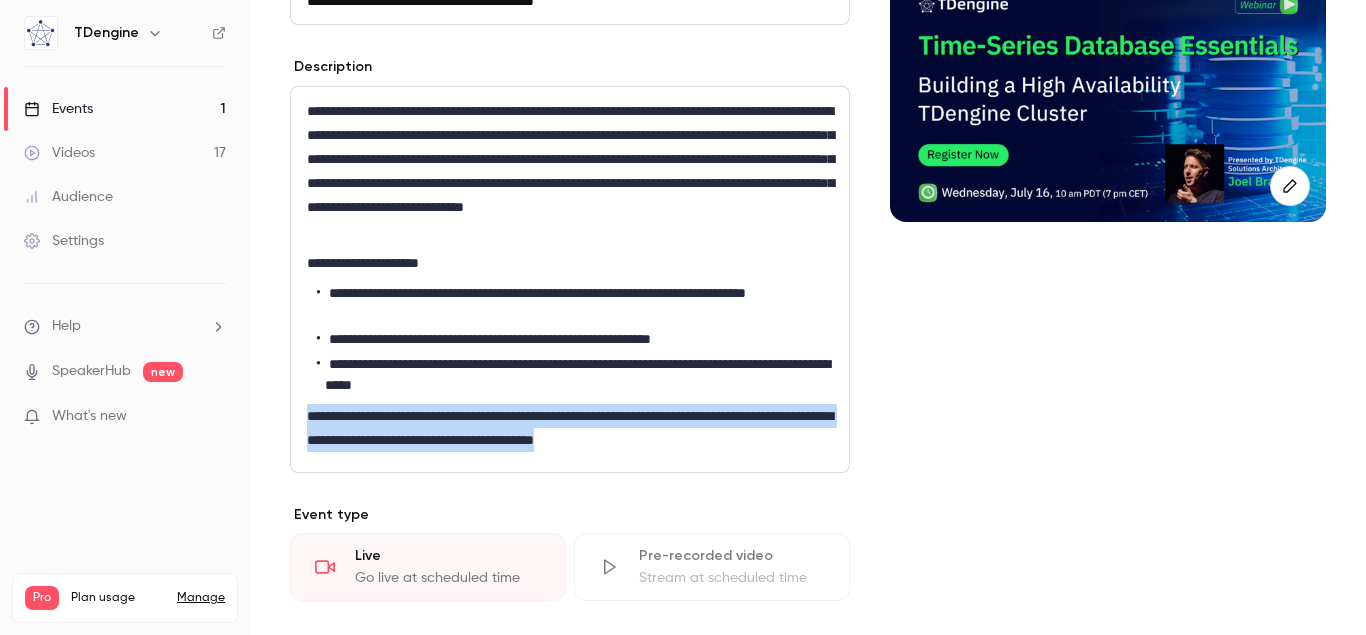drag, startPoint x: 719, startPoint y: 444, endPoint x: 266, endPoint y: 412, distance: 454.12885 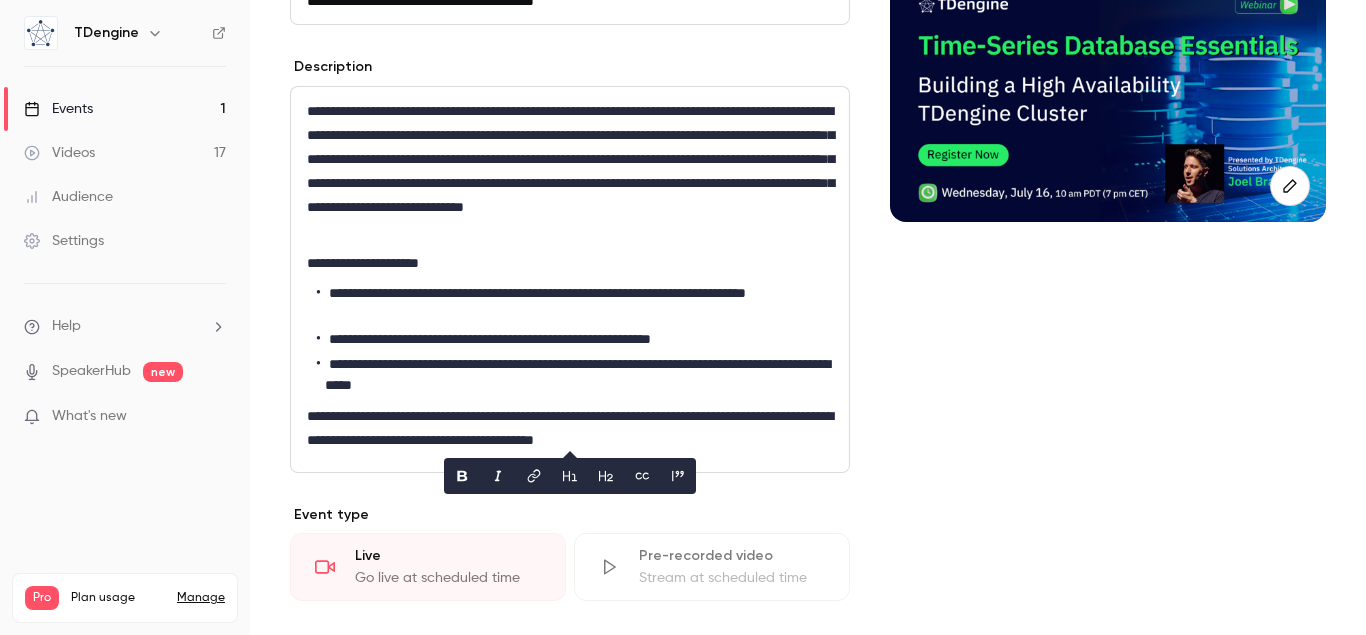 scroll, scrollTop: 0, scrollLeft: 0, axis: both 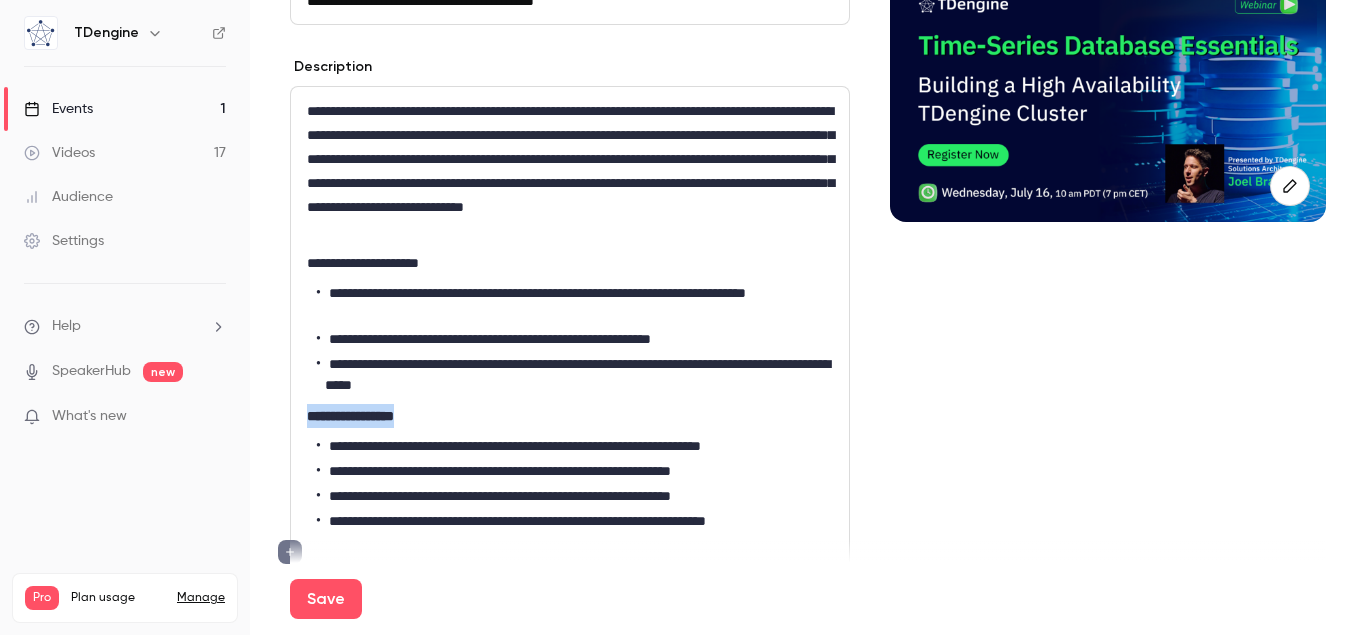 drag, startPoint x: 457, startPoint y: 409, endPoint x: 226, endPoint y: 406, distance: 231.01949 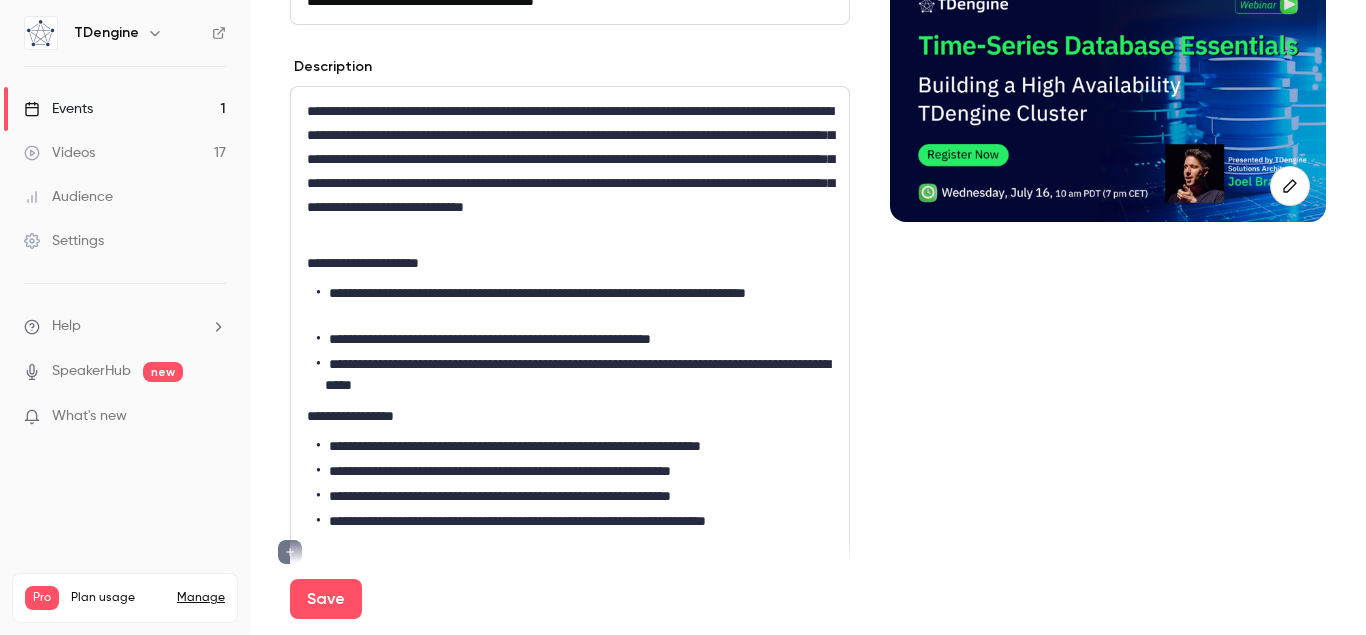 click on "**********" at bounding box center [570, 416] 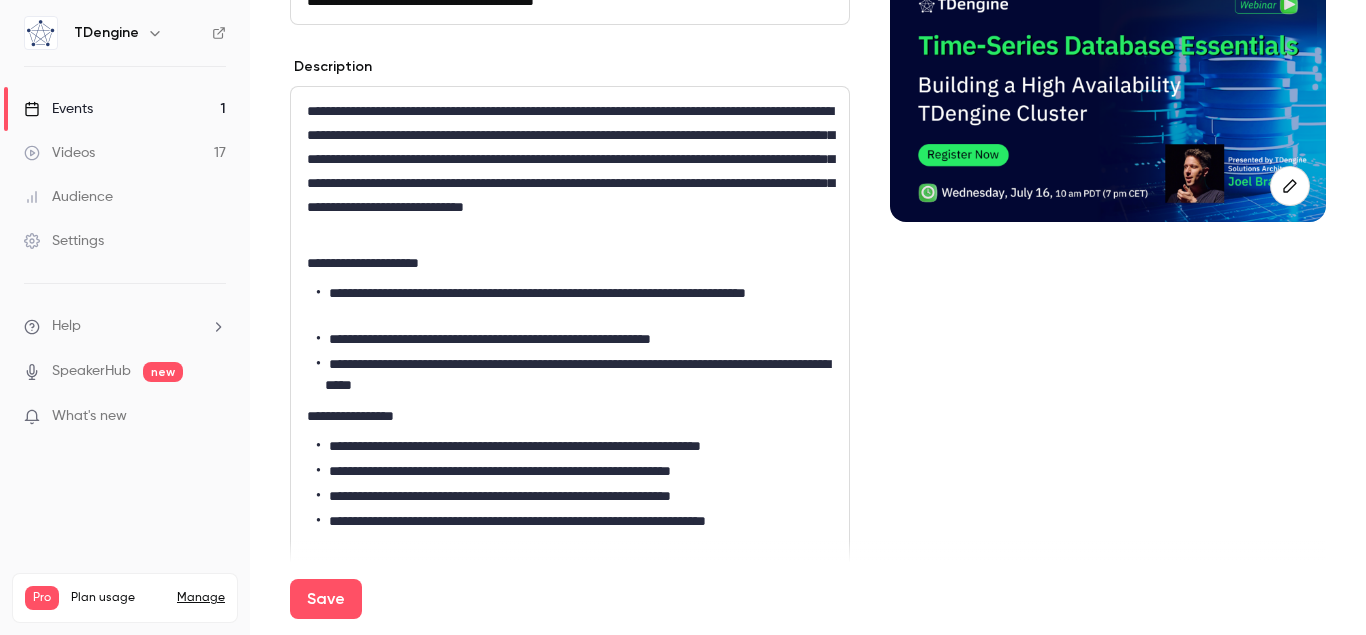 click on "**********" at bounding box center [570, 416] 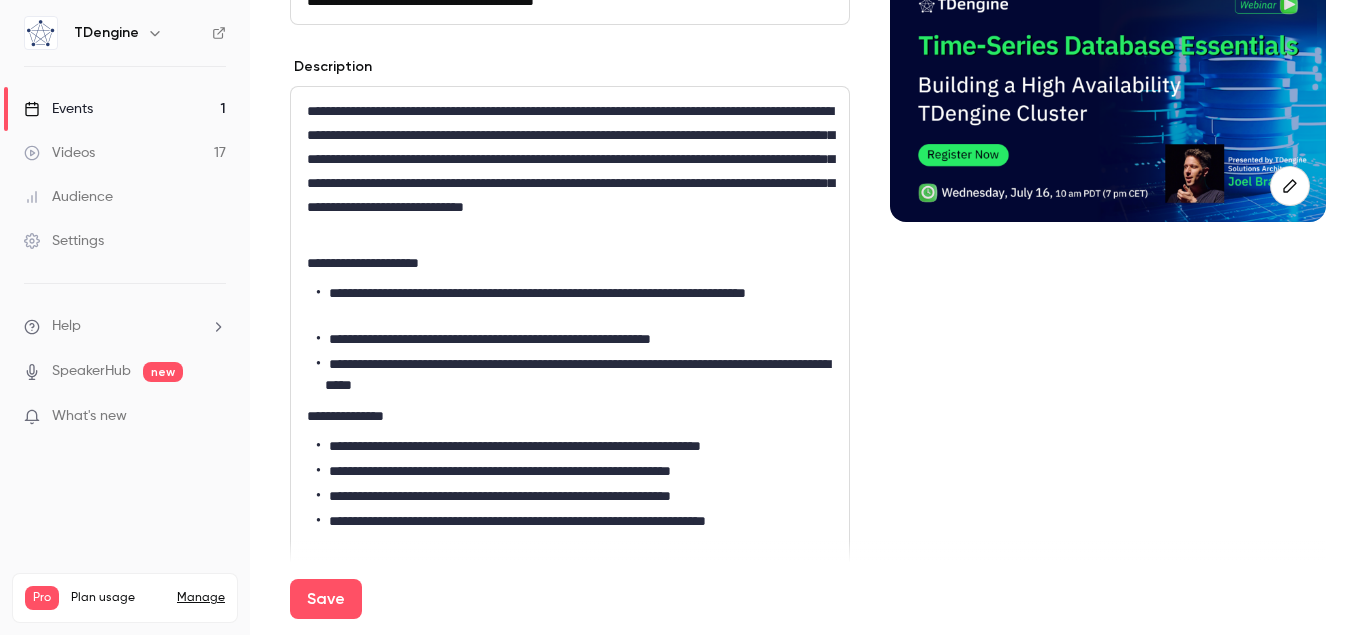 type 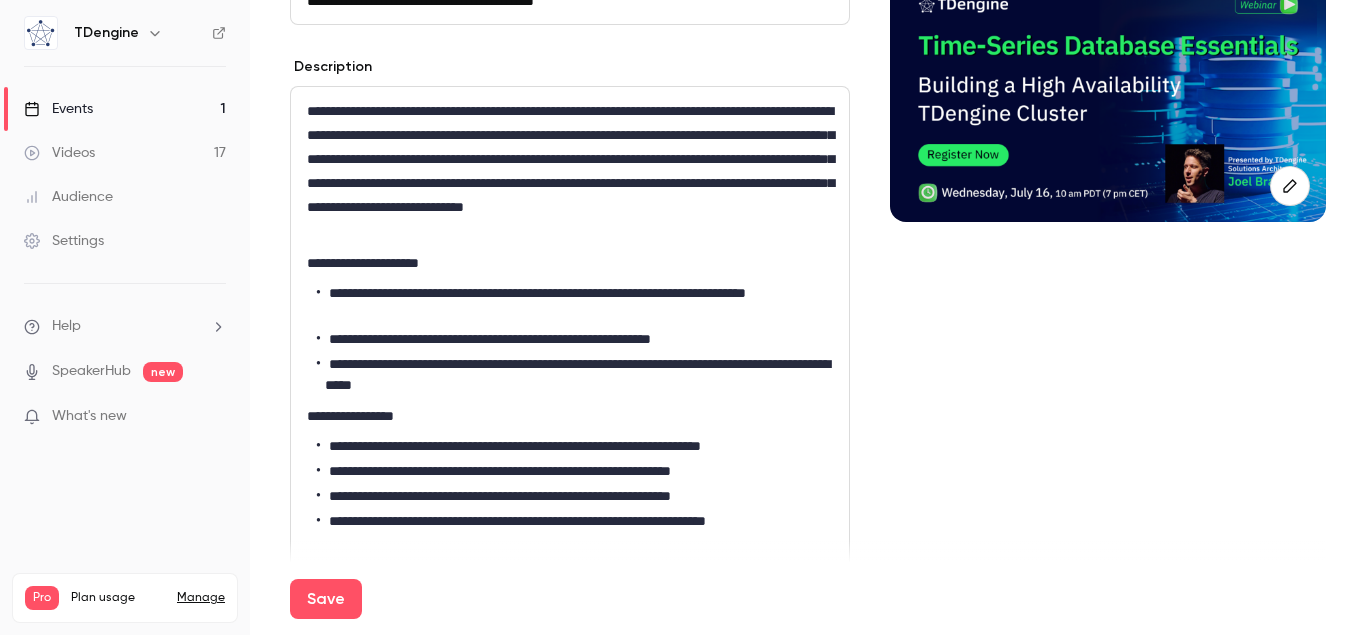 click on "**********" at bounding box center (570, 416) 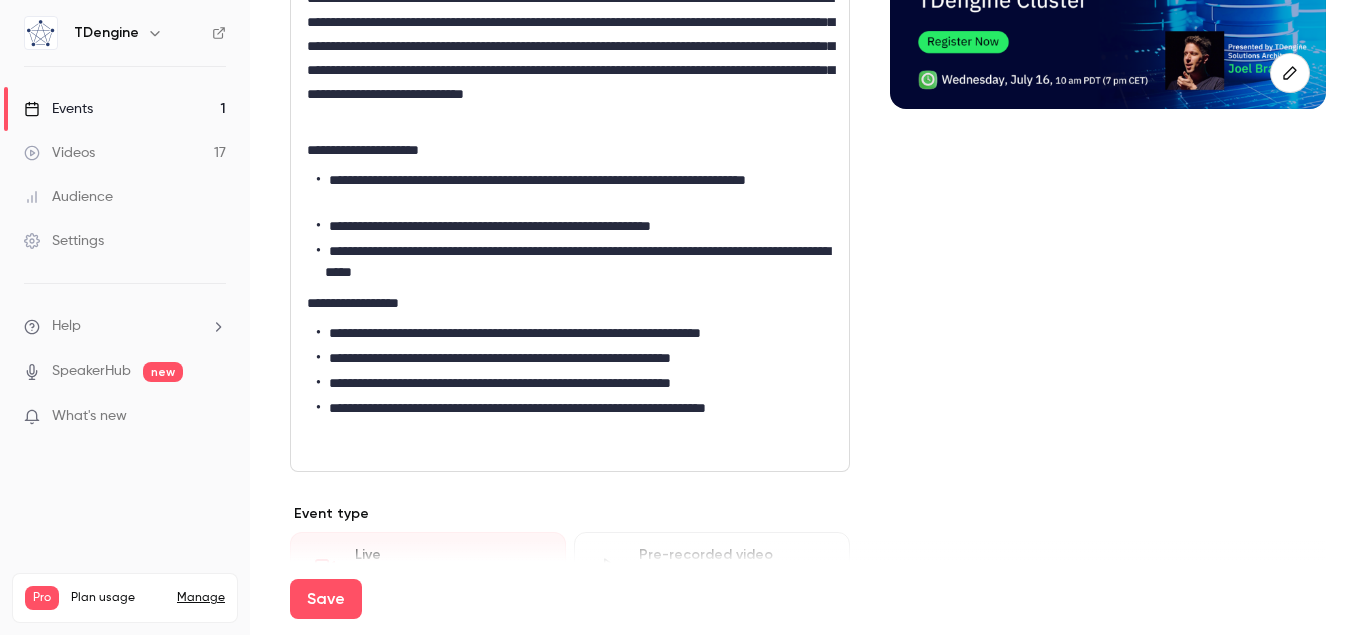 scroll, scrollTop: 342, scrollLeft: 0, axis: vertical 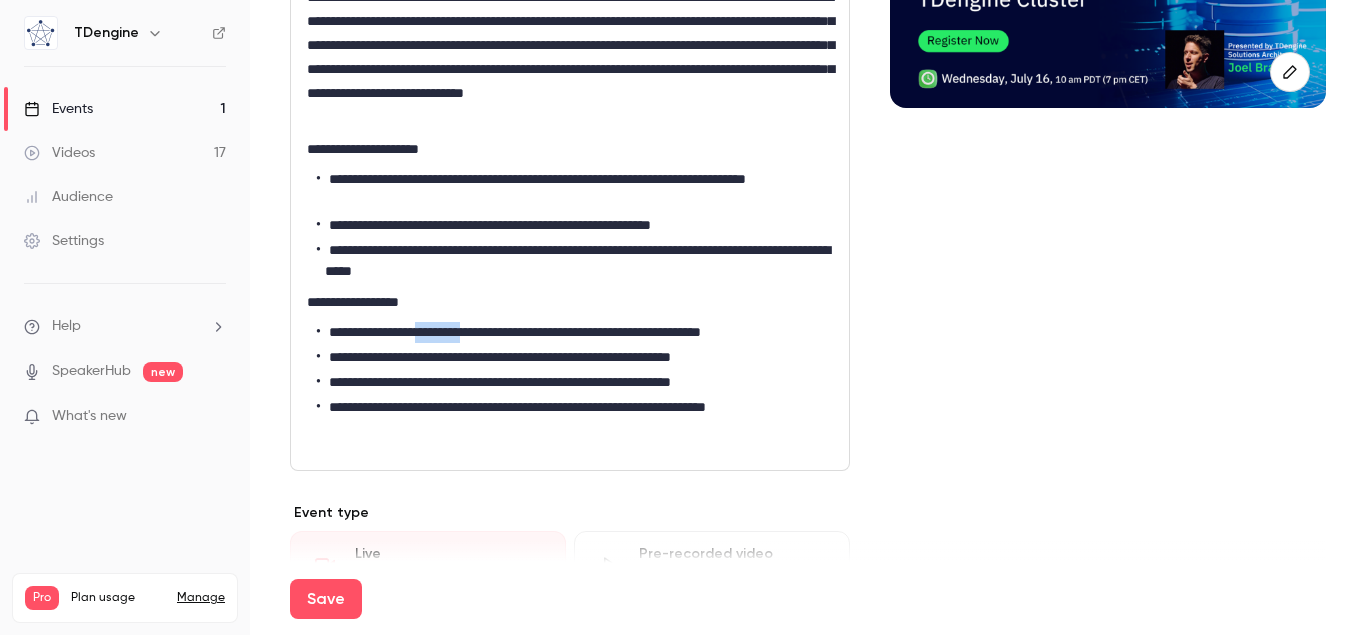 drag, startPoint x: 449, startPoint y: 336, endPoint x: 512, endPoint y: 341, distance: 63.1981 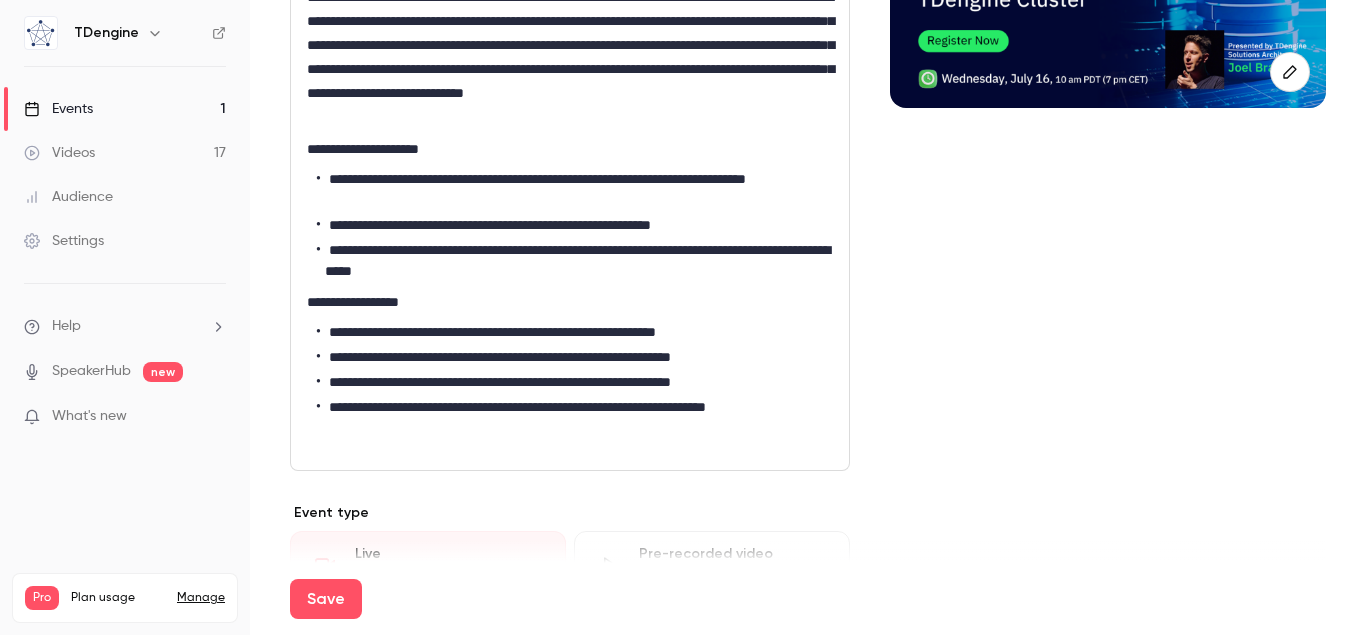 click on "**********" at bounding box center (575, 382) 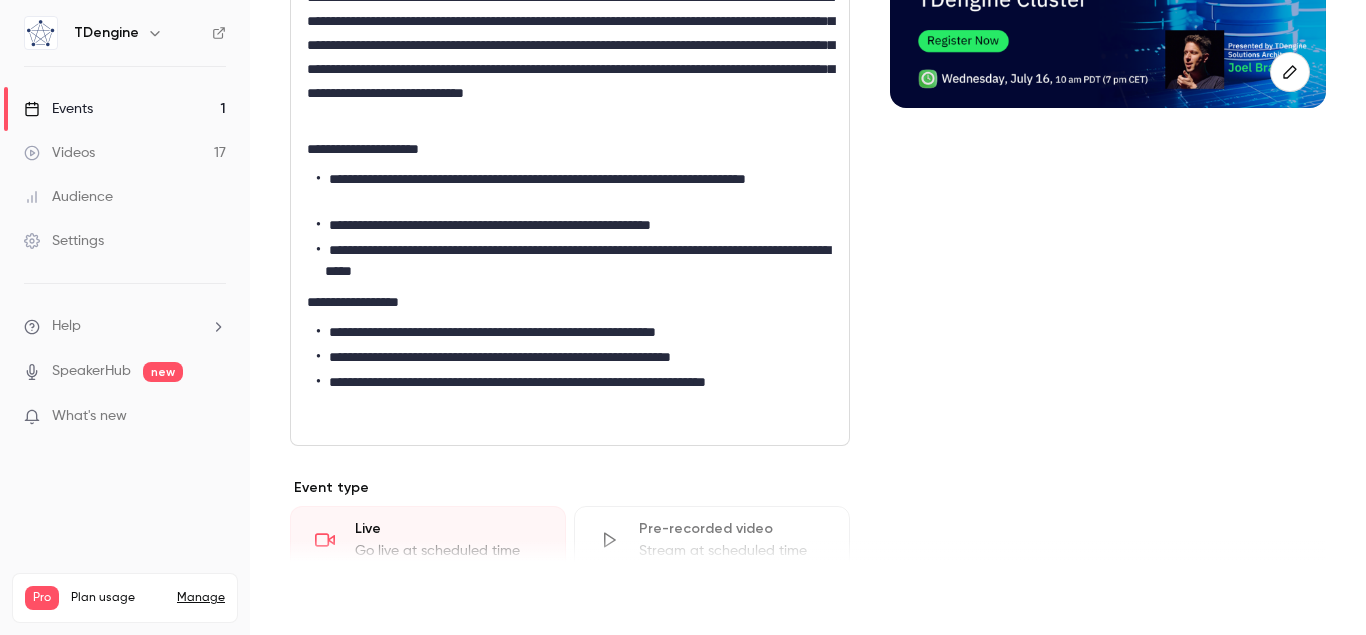 click on "Save" at bounding box center (326, 599) 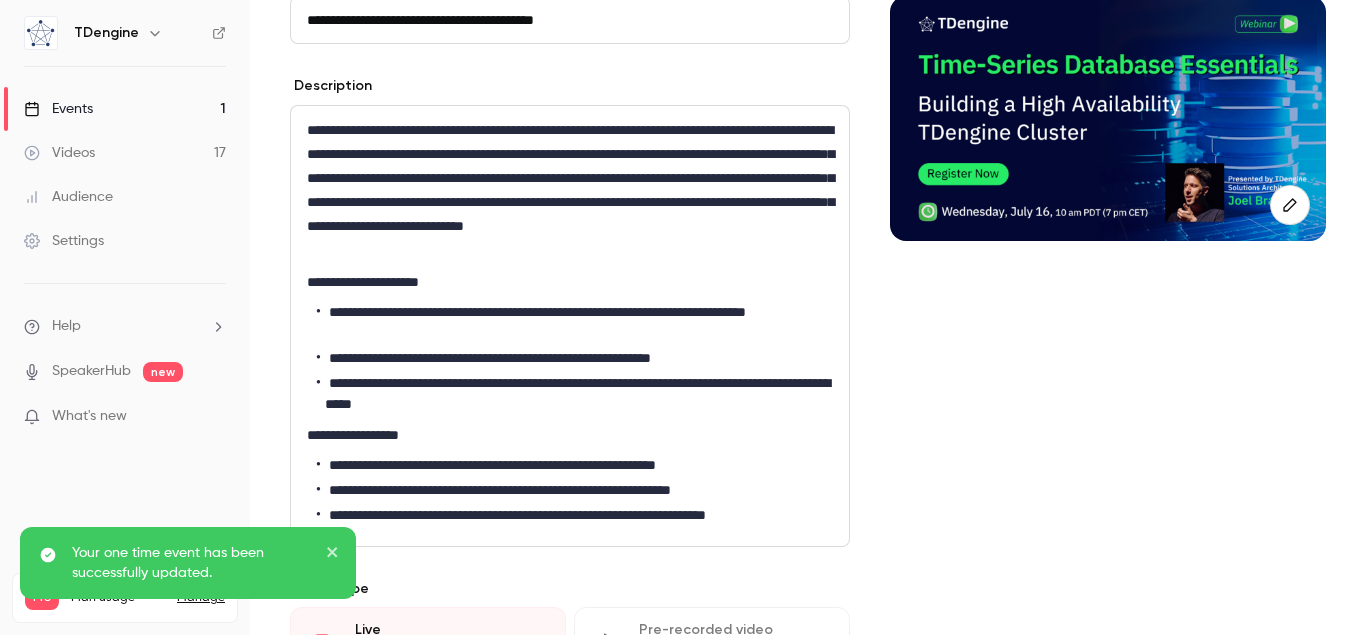 scroll, scrollTop: 114, scrollLeft: 0, axis: vertical 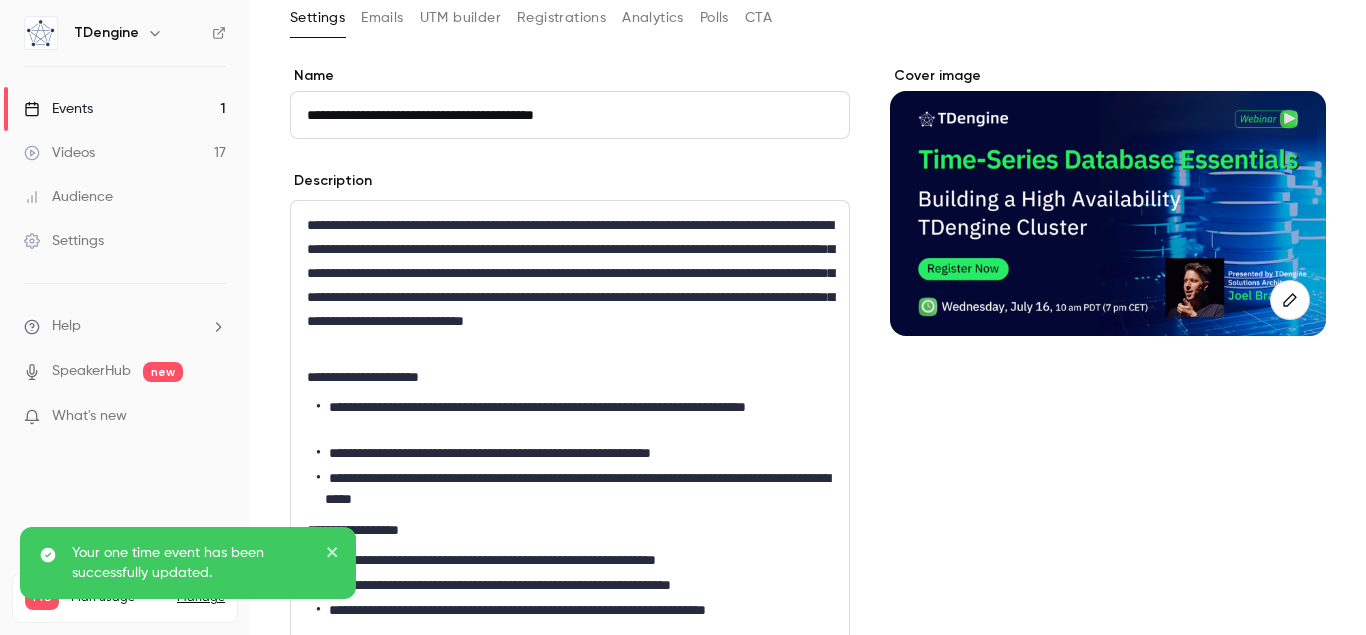 click on "**********" at bounding box center [570, 285] 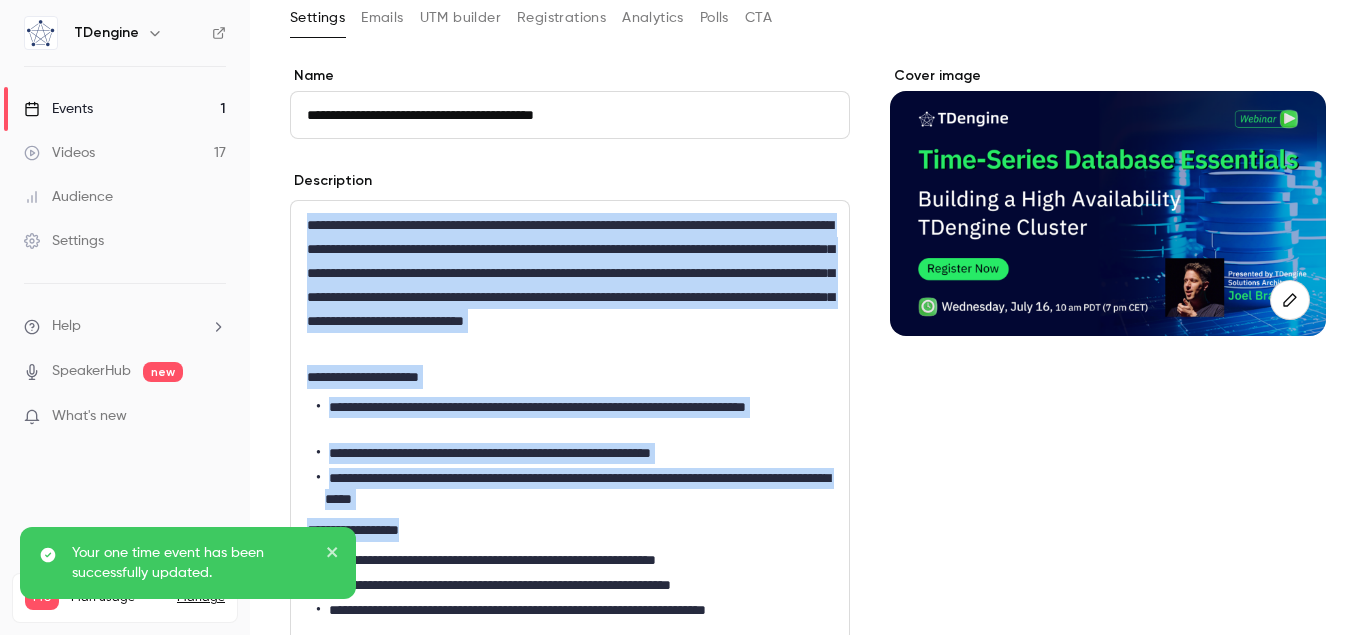click on "**********" at bounding box center [570, 285] 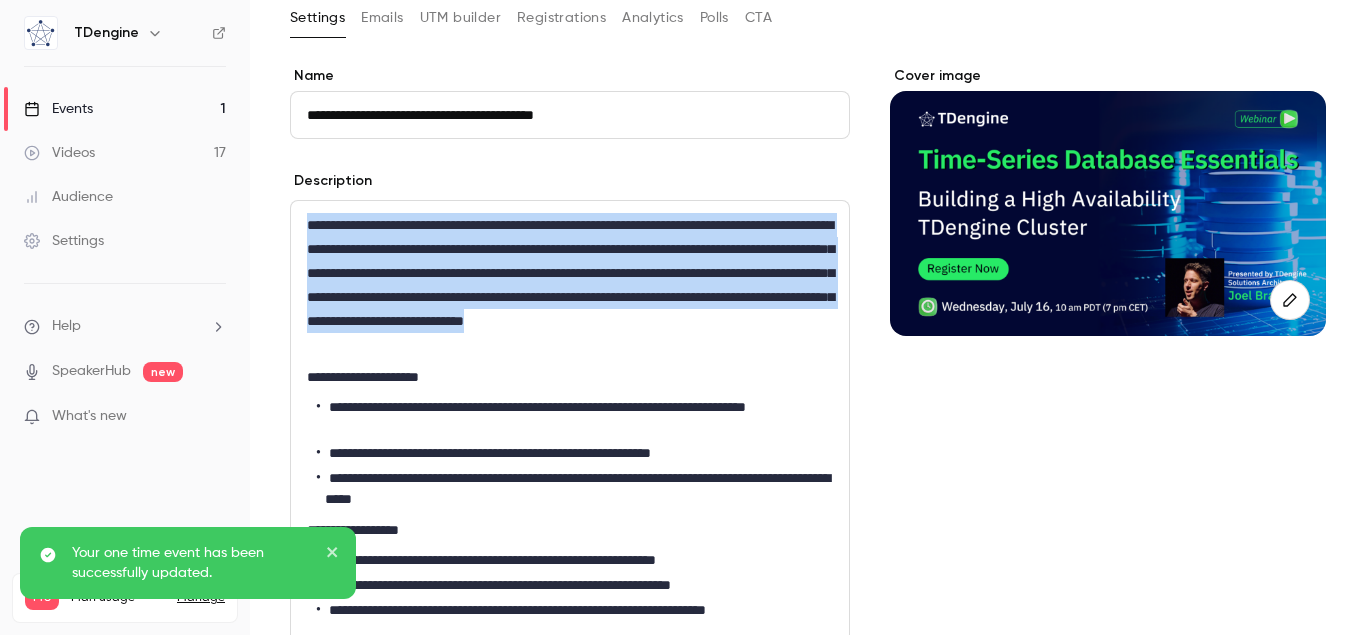 drag, startPoint x: 685, startPoint y: 339, endPoint x: 142, endPoint y: 159, distance: 572.0568 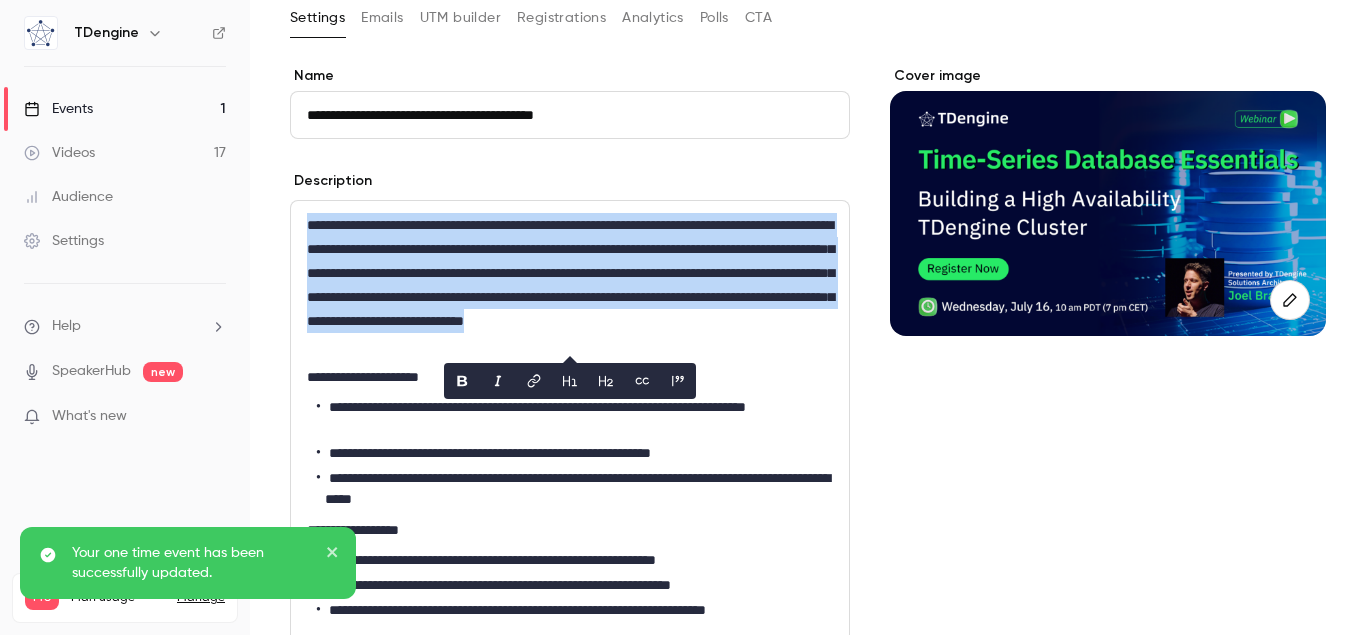 copy on "**********" 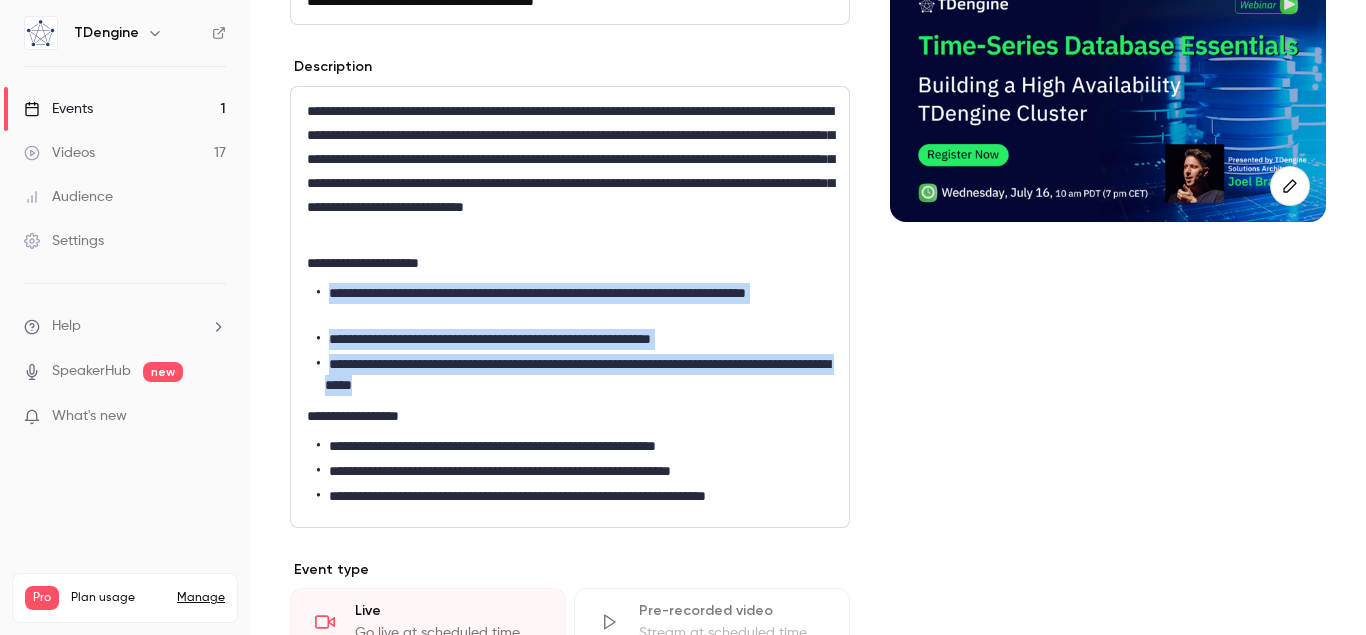 drag, startPoint x: 497, startPoint y: 390, endPoint x: 299, endPoint y: 295, distance: 219.61102 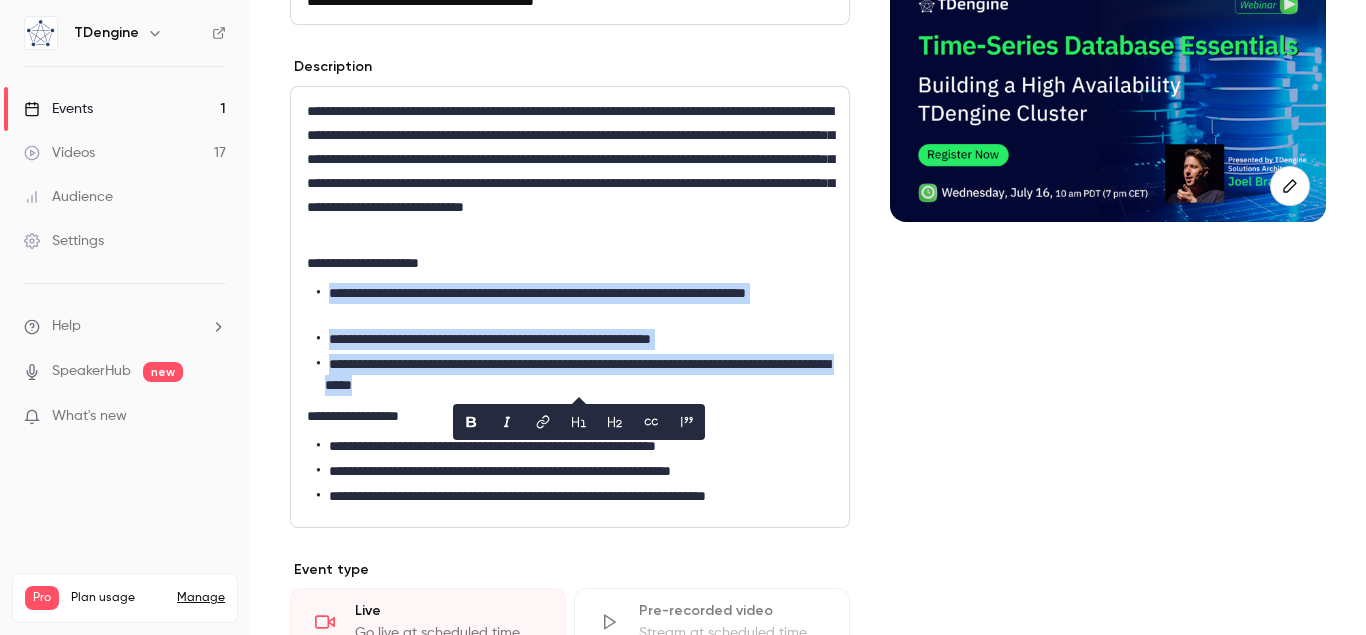copy on "**********" 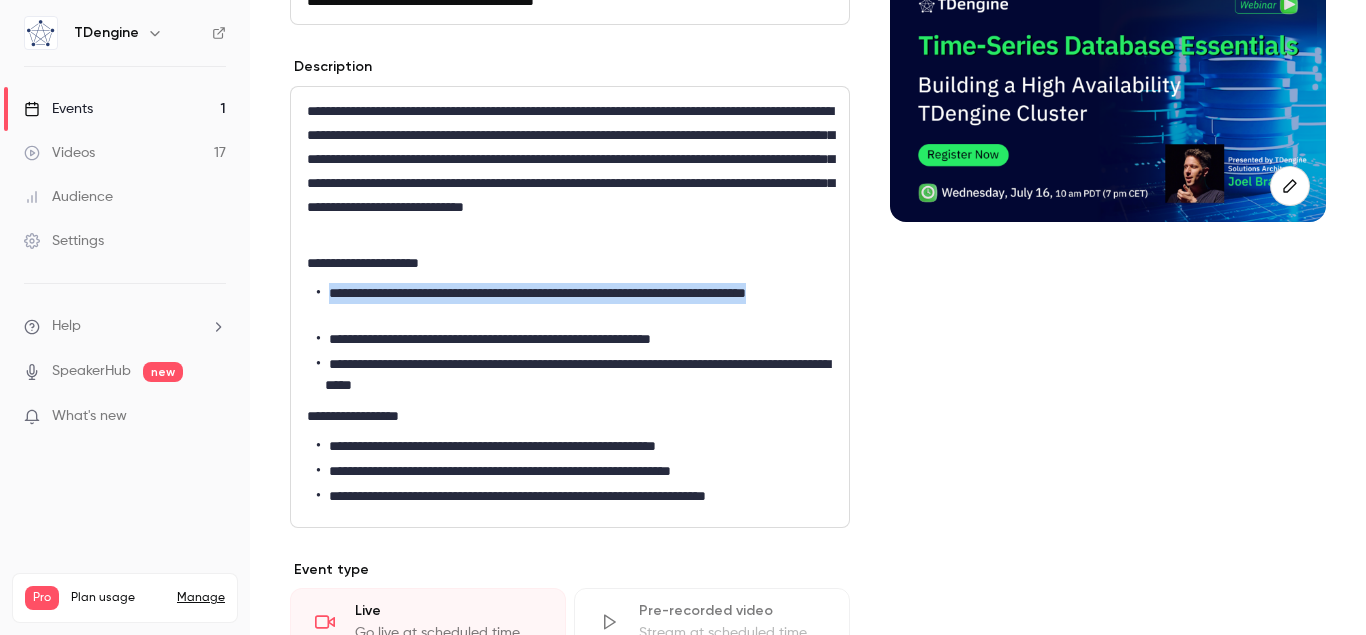 drag, startPoint x: 463, startPoint y: 309, endPoint x: 273, endPoint y: 281, distance: 192.05208 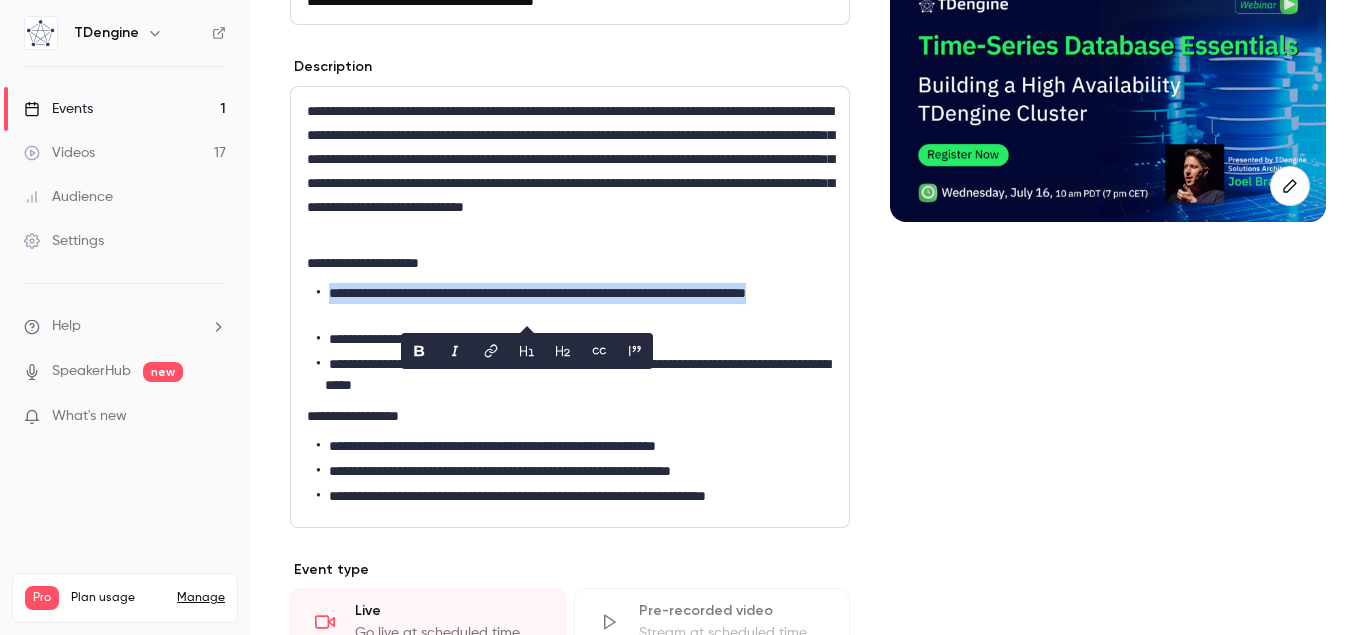 copy on "**********" 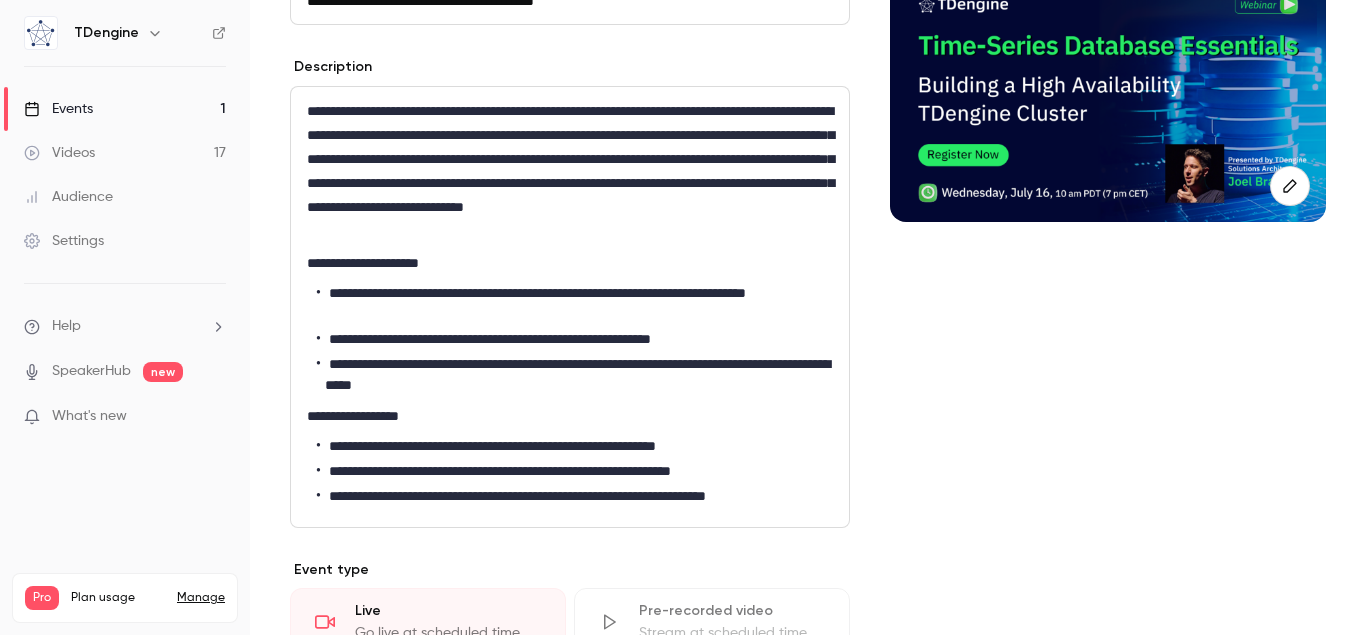 click on "**********" at bounding box center (575, 375) 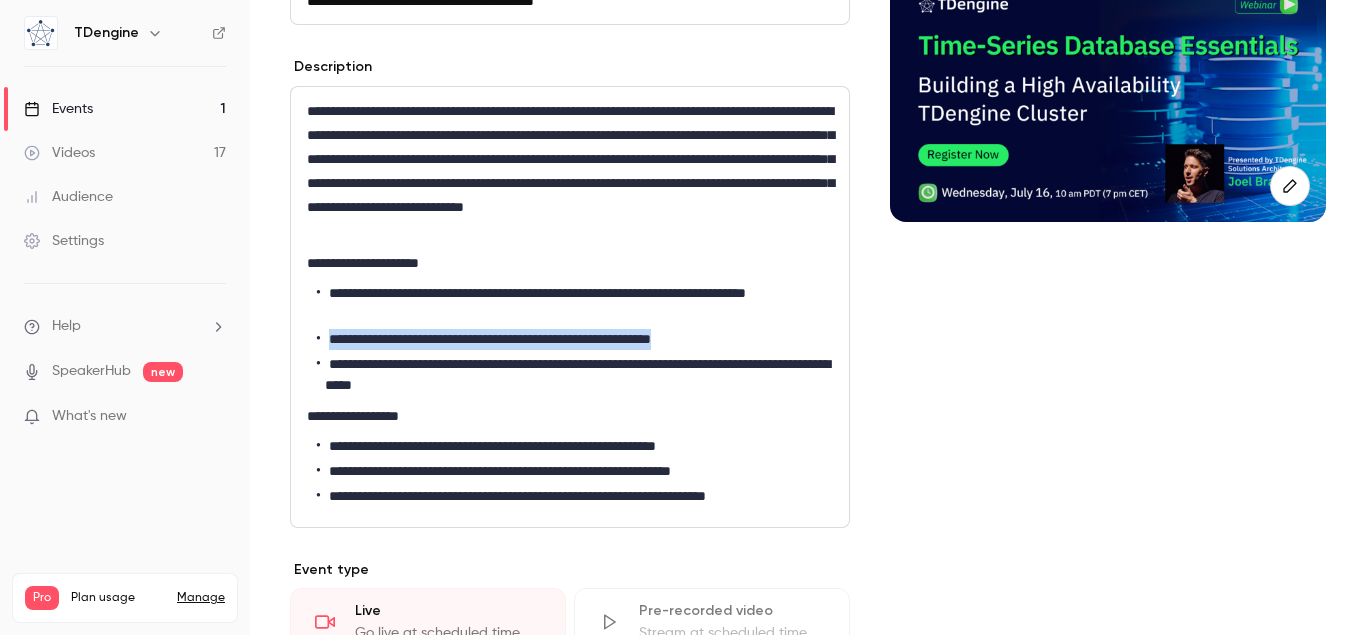 drag, startPoint x: 763, startPoint y: 343, endPoint x: 284, endPoint y: 334, distance: 479.08453 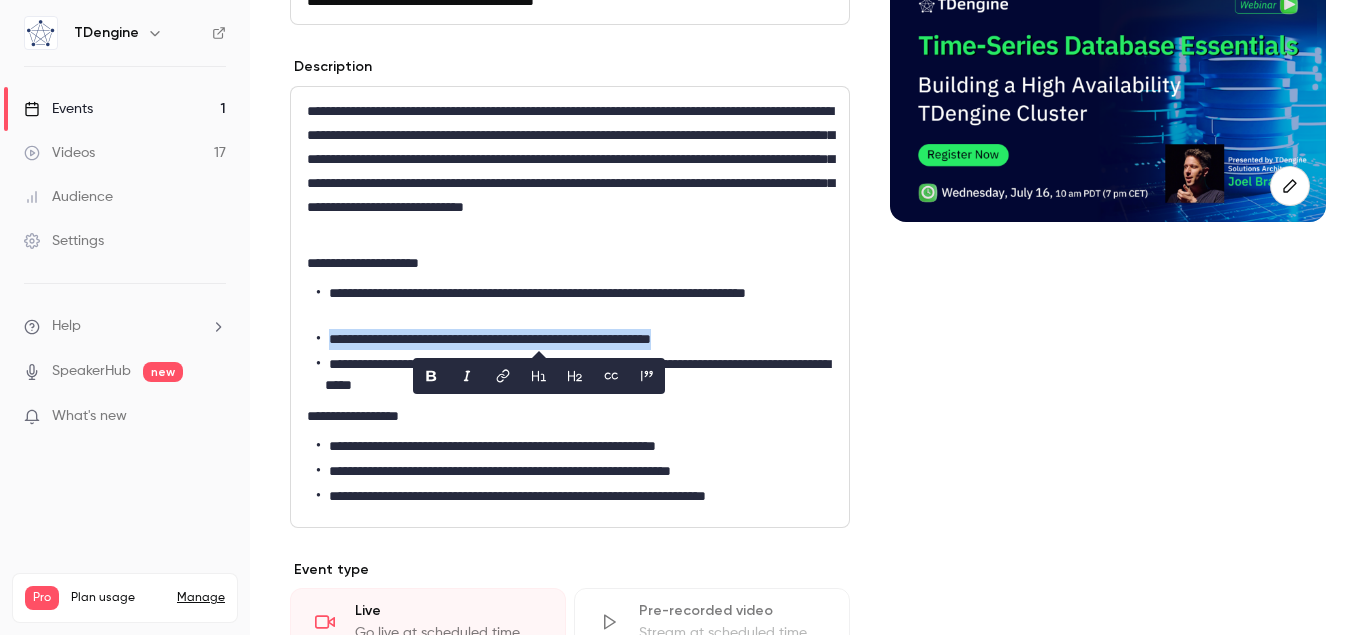 copy on "**********" 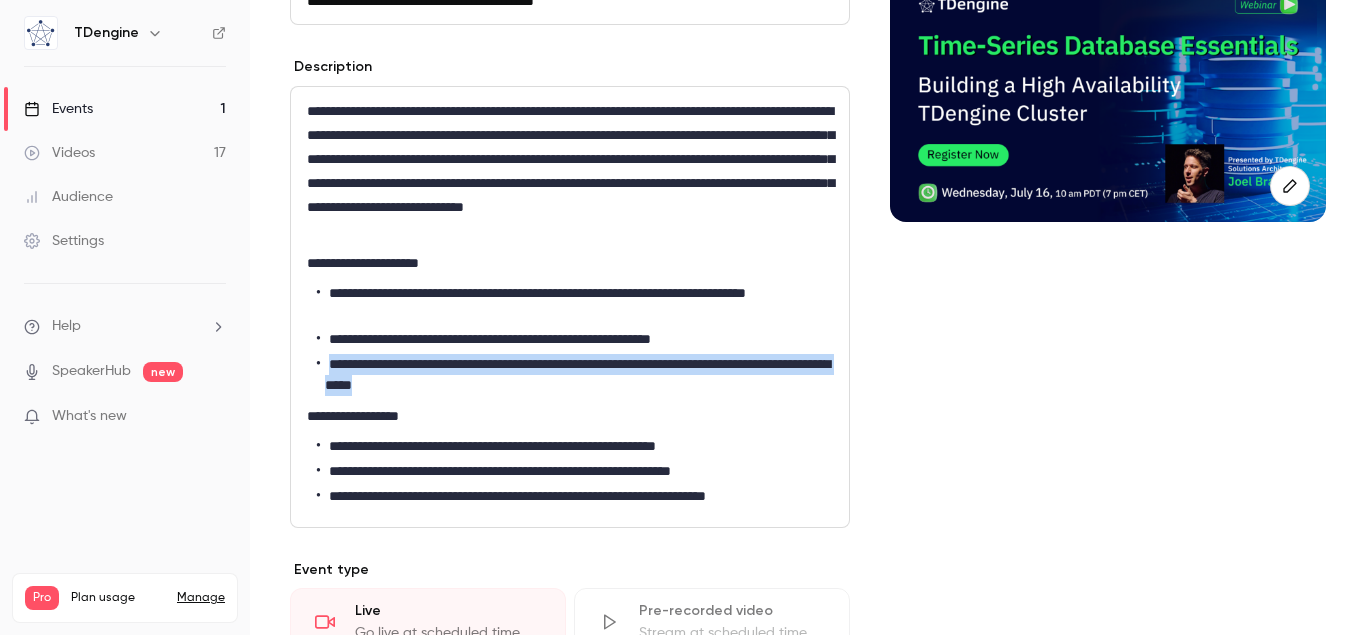 drag, startPoint x: 685, startPoint y: 392, endPoint x: 292, endPoint y: 368, distance: 393.73215 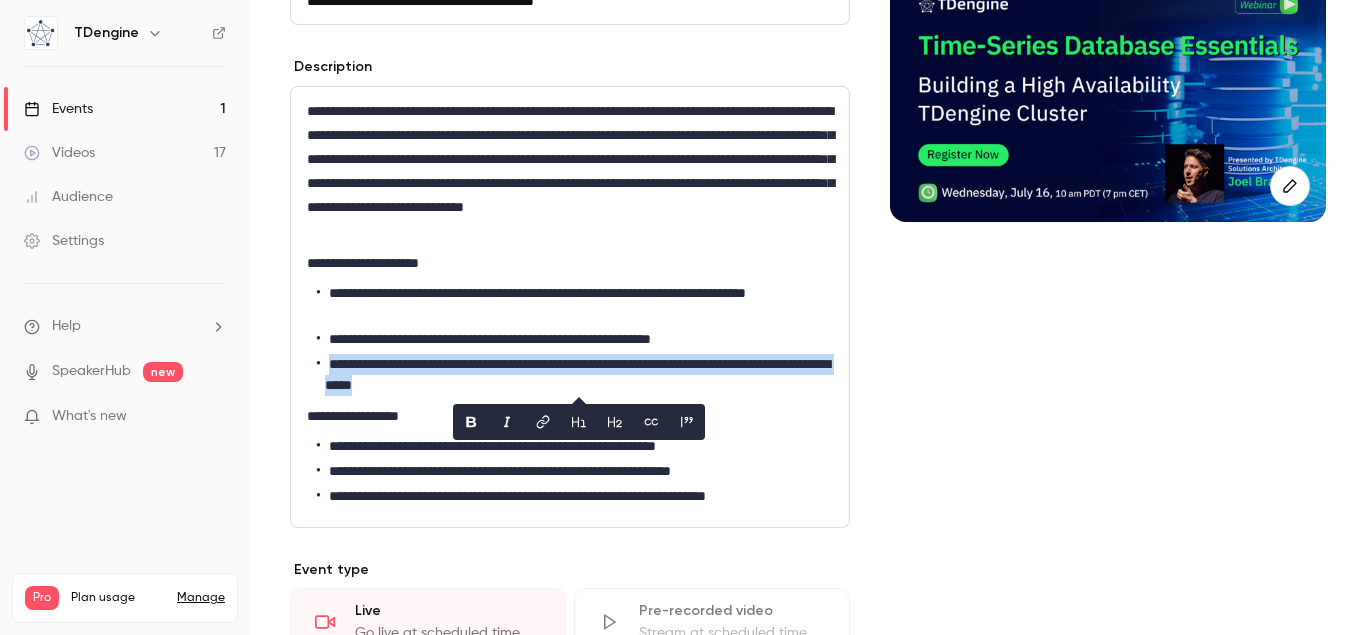 copy on "**********" 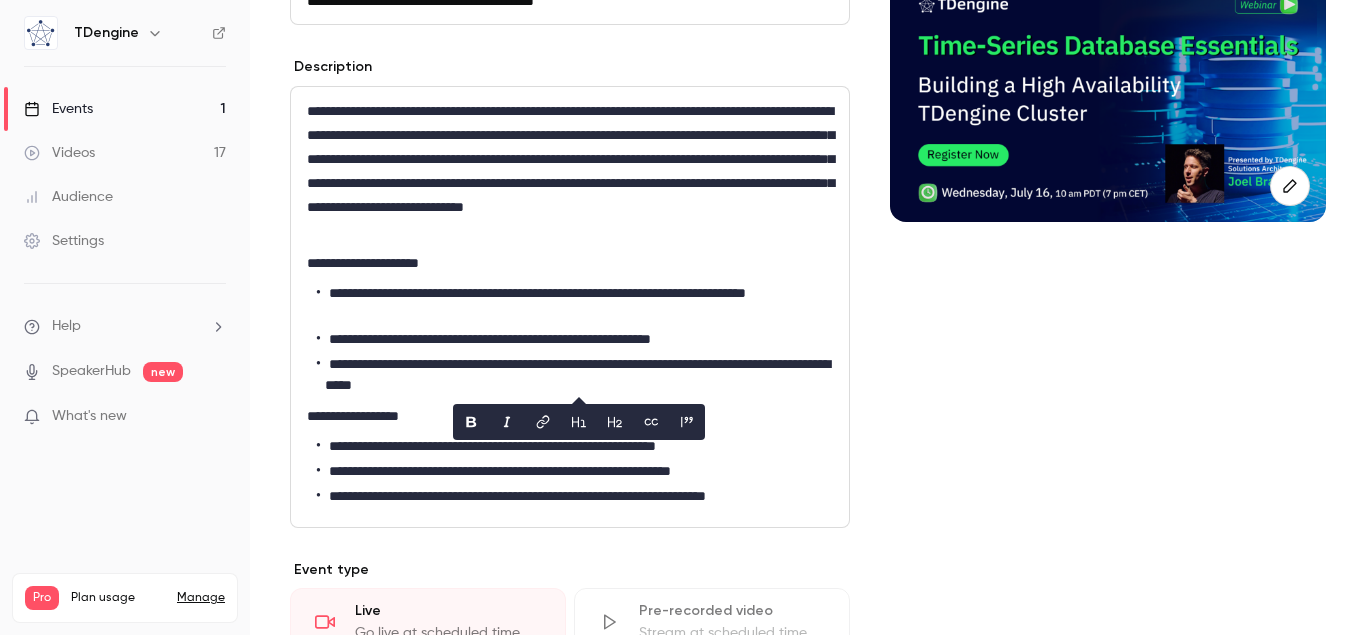 click on "**********" at bounding box center (570, 416) 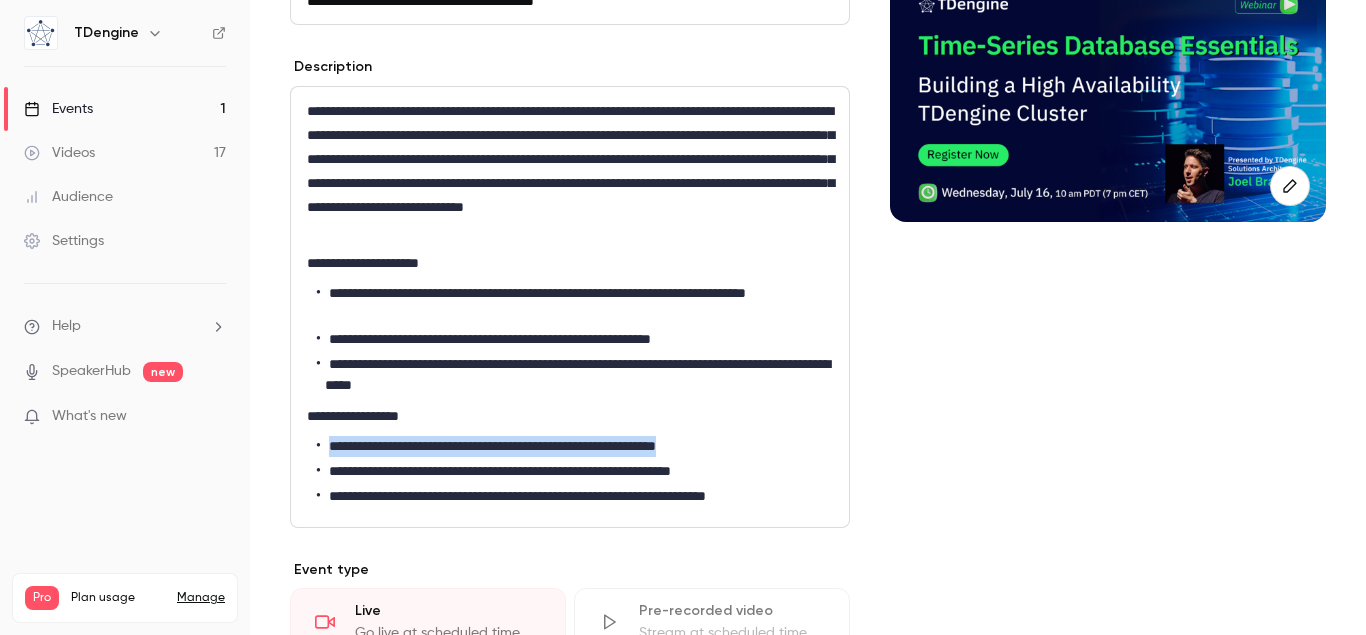 drag, startPoint x: 329, startPoint y: 442, endPoint x: 757, endPoint y: 447, distance: 428.0292 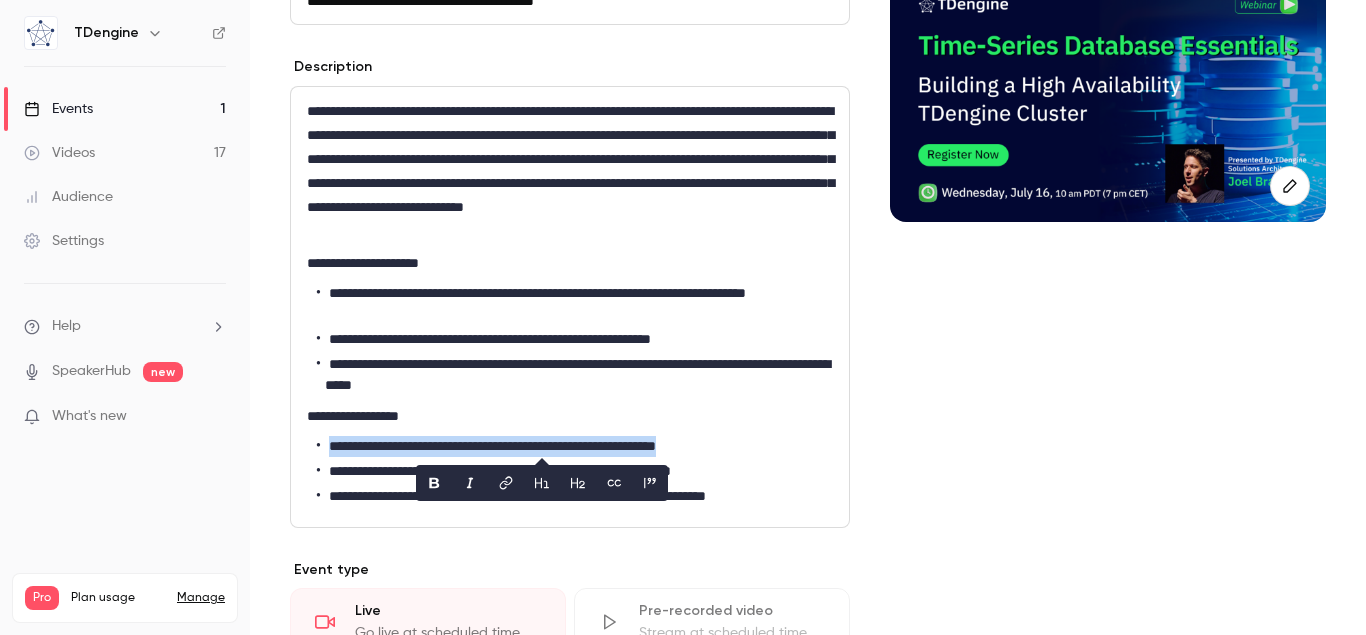 copy on "**********" 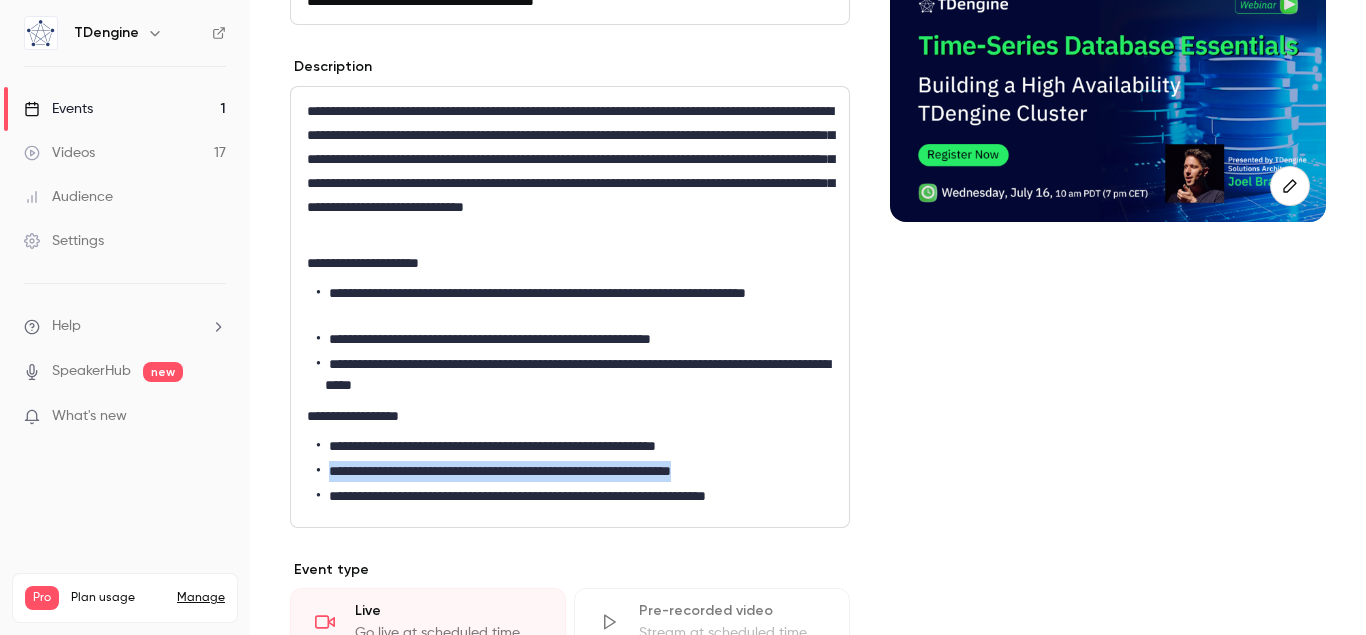 drag, startPoint x: 331, startPoint y: 471, endPoint x: 791, endPoint y: 461, distance: 460.10867 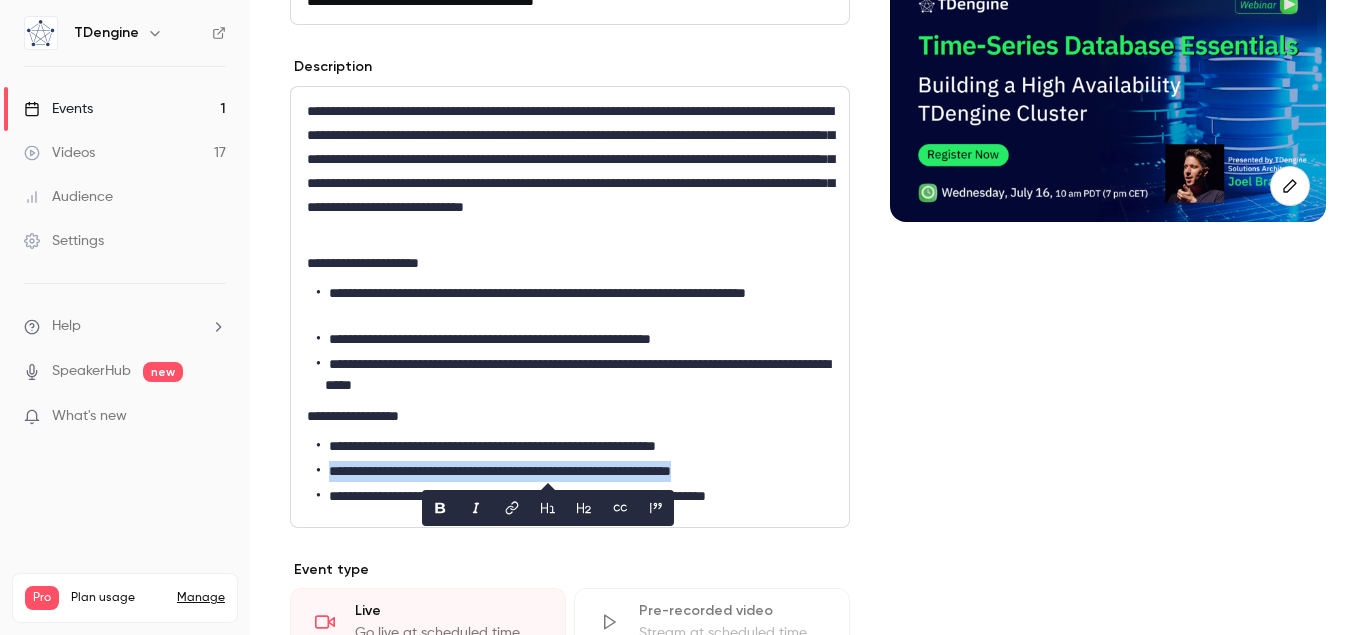 copy on "**********" 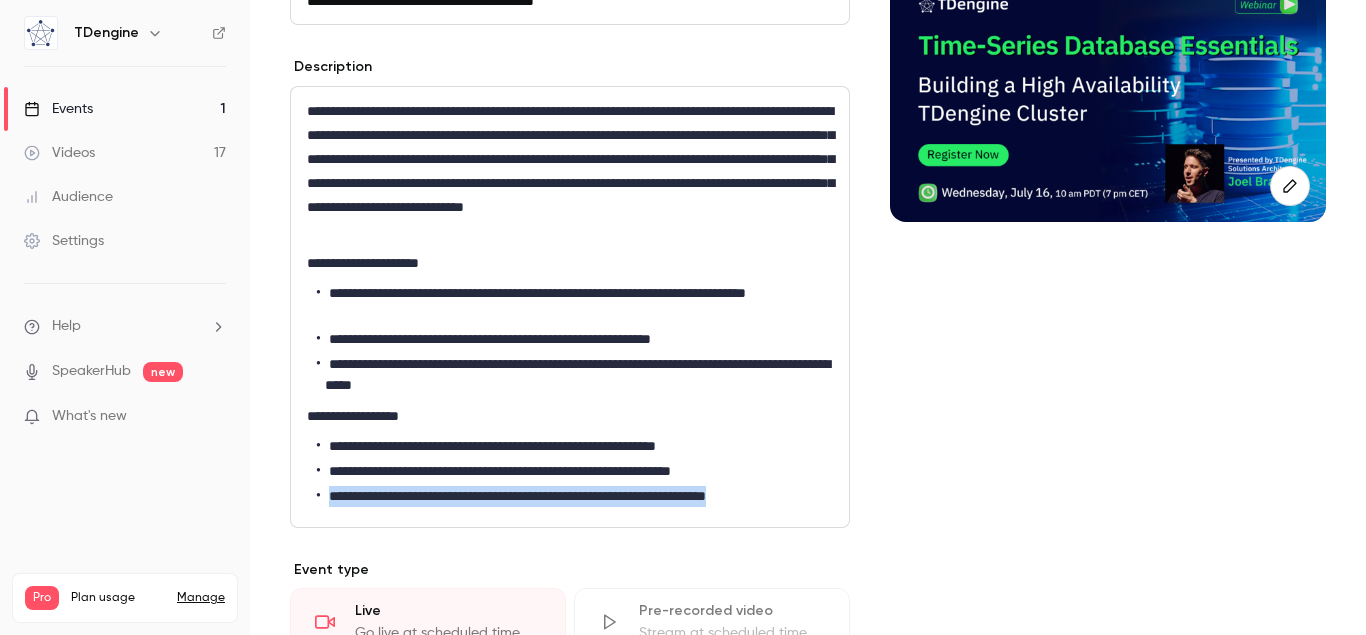 drag, startPoint x: 325, startPoint y: 499, endPoint x: 854, endPoint y: 496, distance: 529.0085 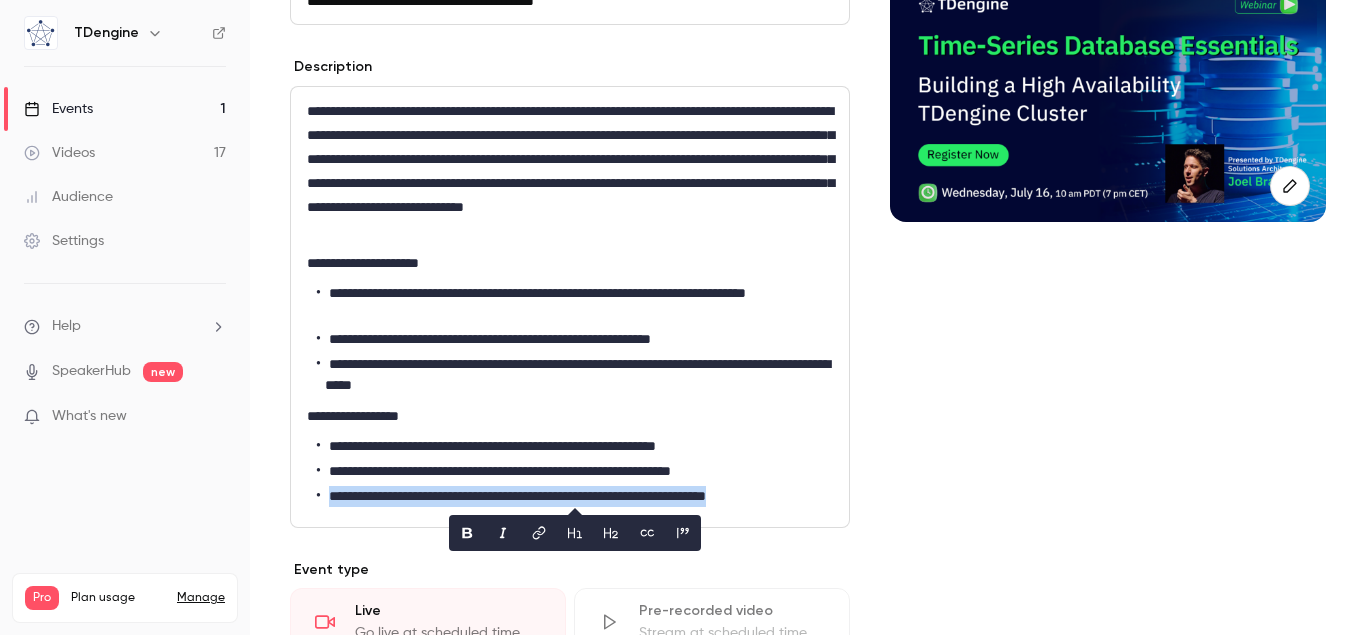 copy on "**********" 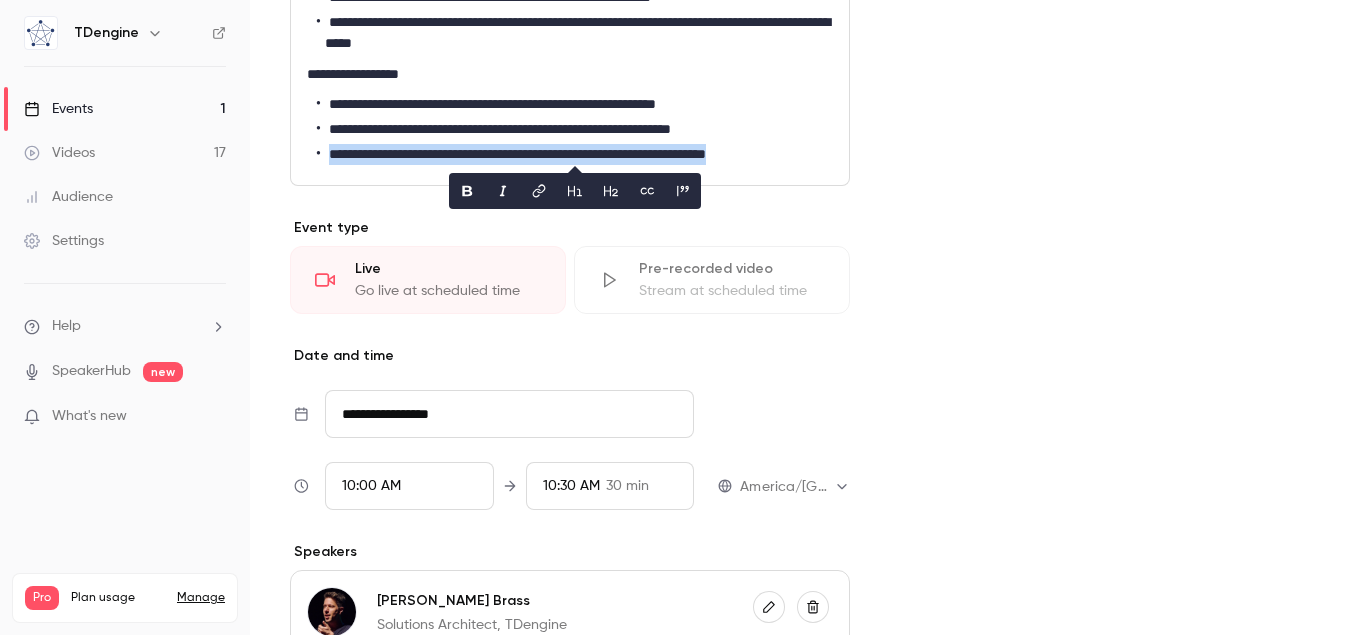 scroll, scrollTop: 0, scrollLeft: 0, axis: both 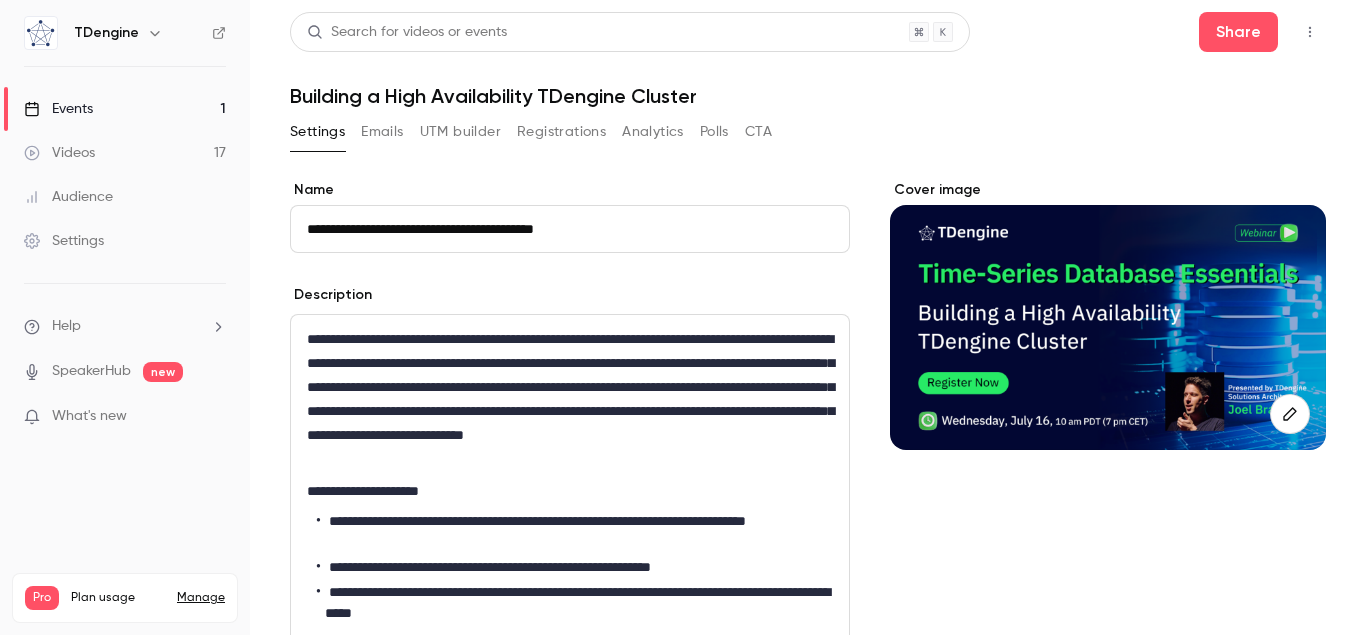 click on "UTM builder" at bounding box center [460, 132] 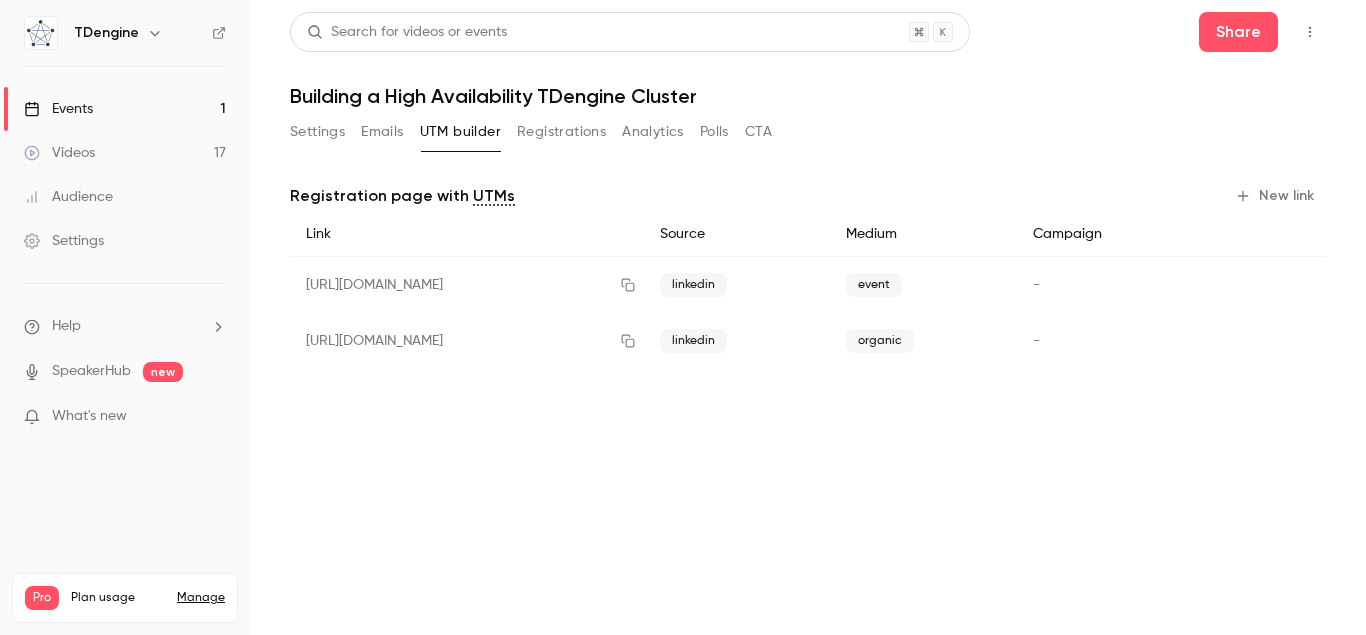 click on "New link" at bounding box center (1276, 196) 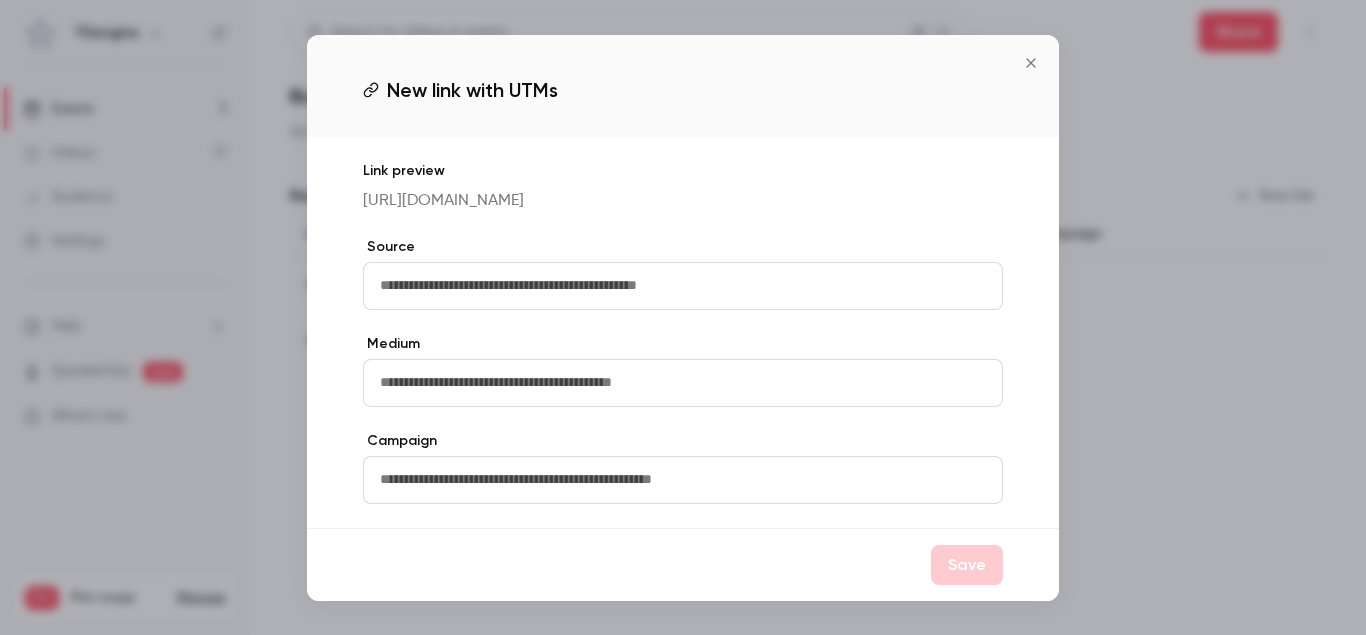 click at bounding box center [683, 286] 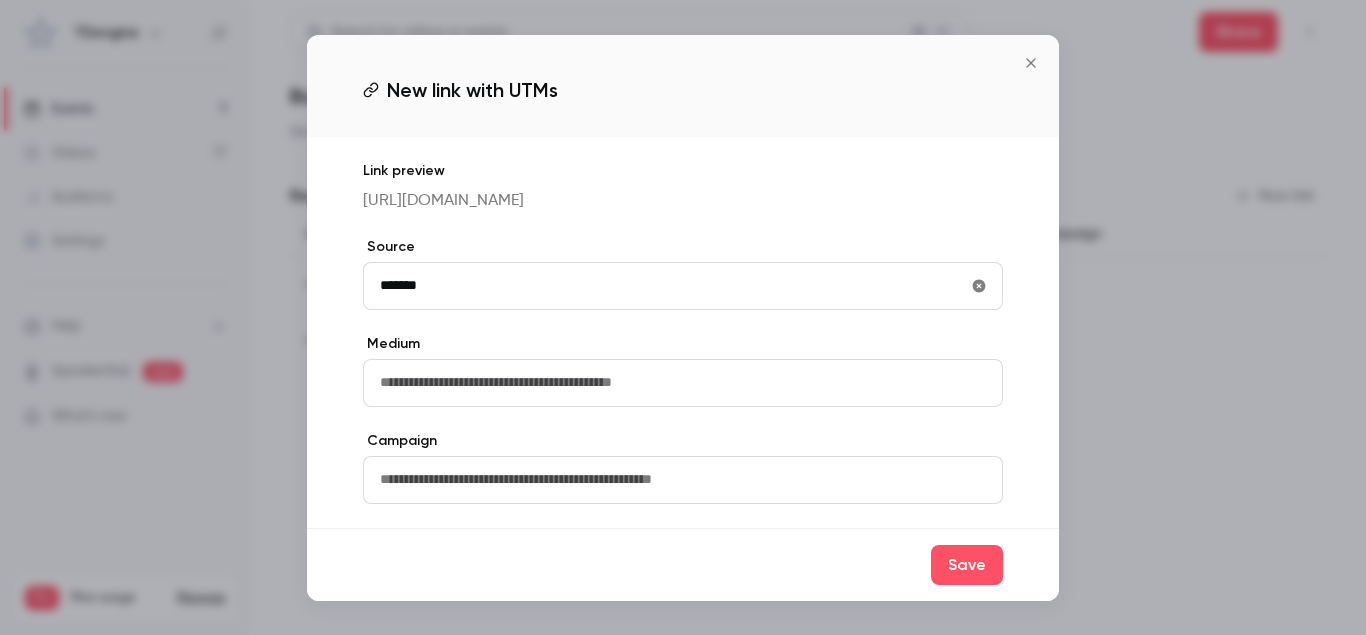 type on "*******" 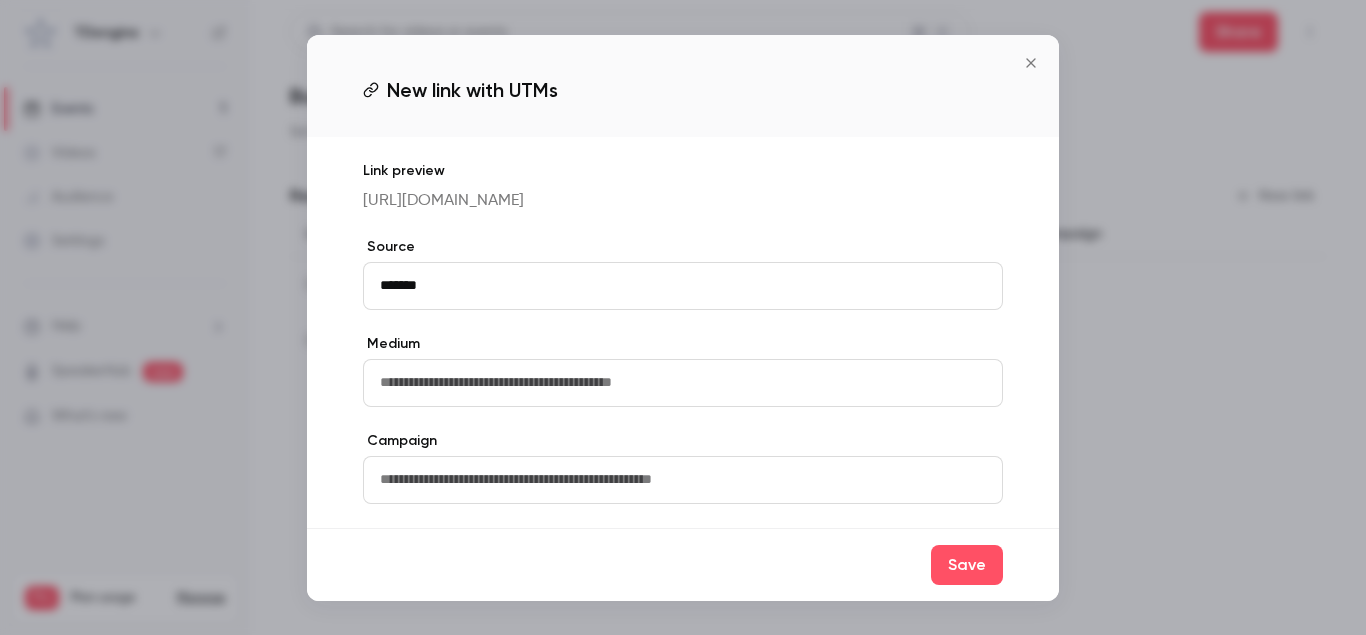 click at bounding box center (683, 383) 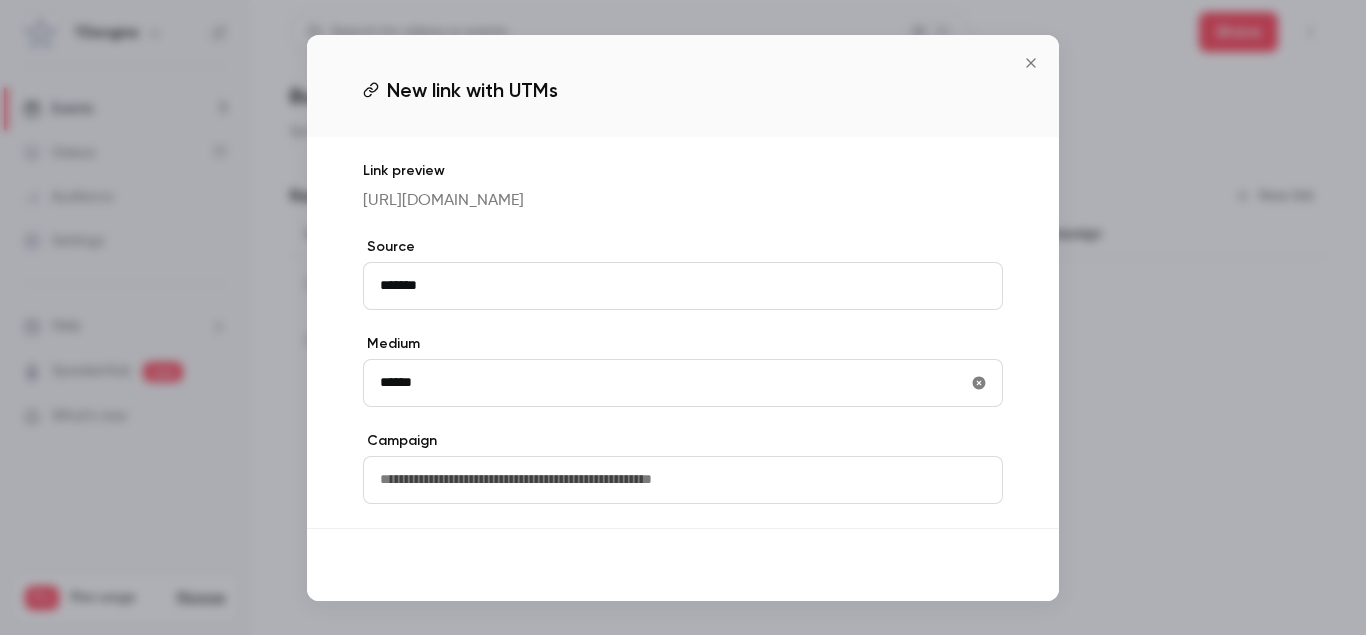 type on "******" 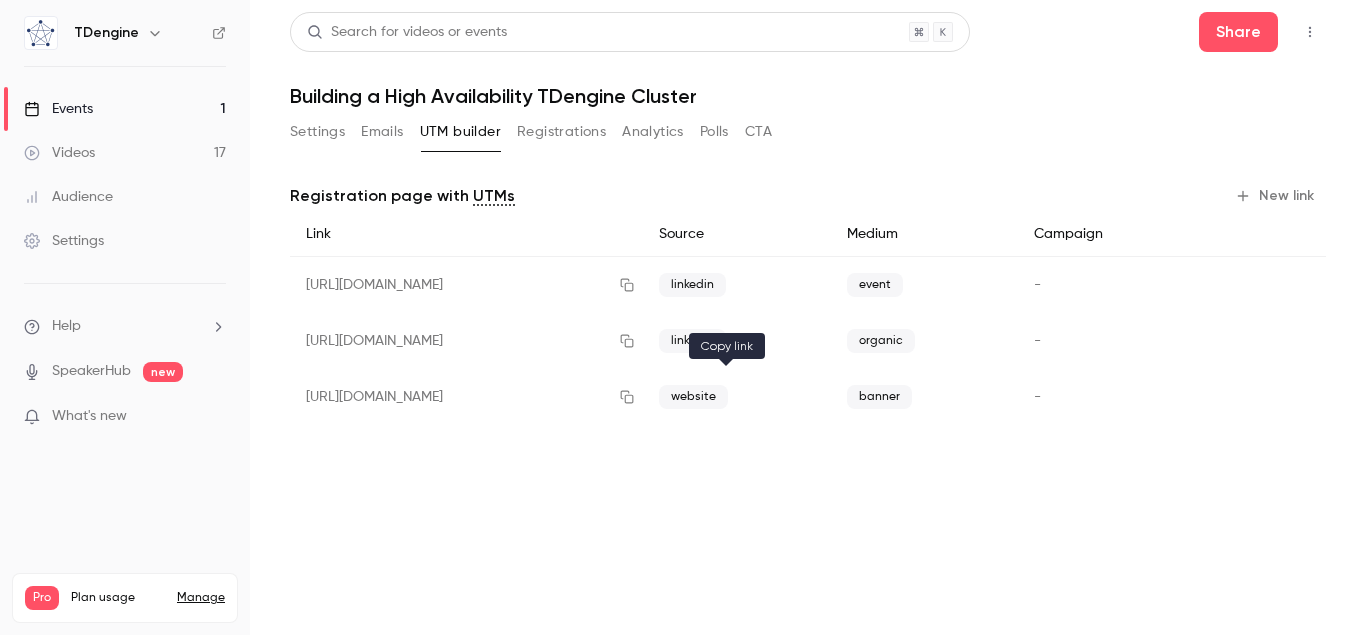 click at bounding box center (627, 397) 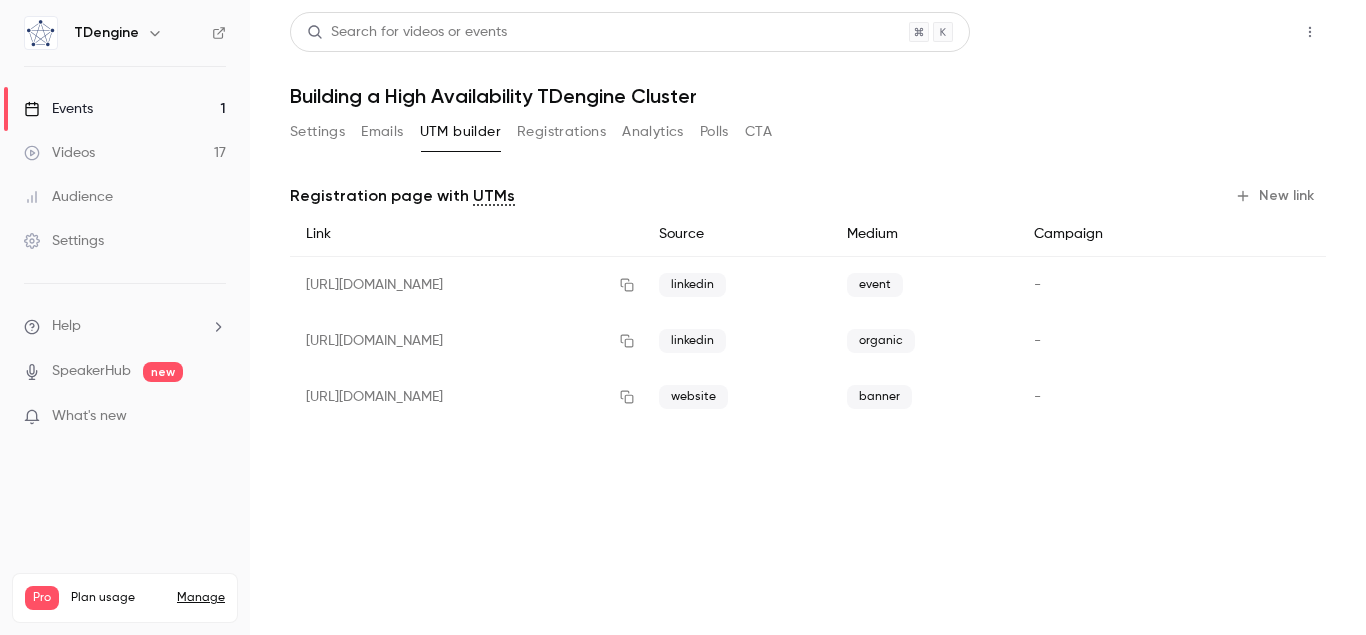click on "Share" at bounding box center [1238, 32] 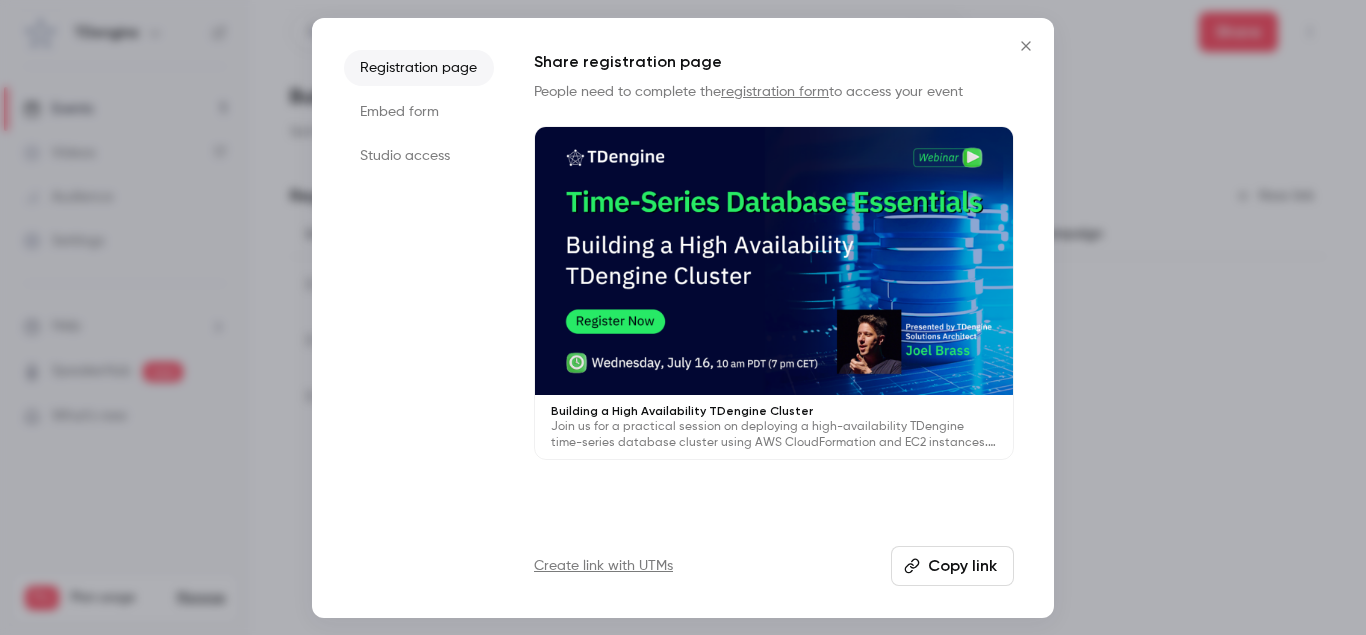 click on "Embed form" at bounding box center (419, 112) 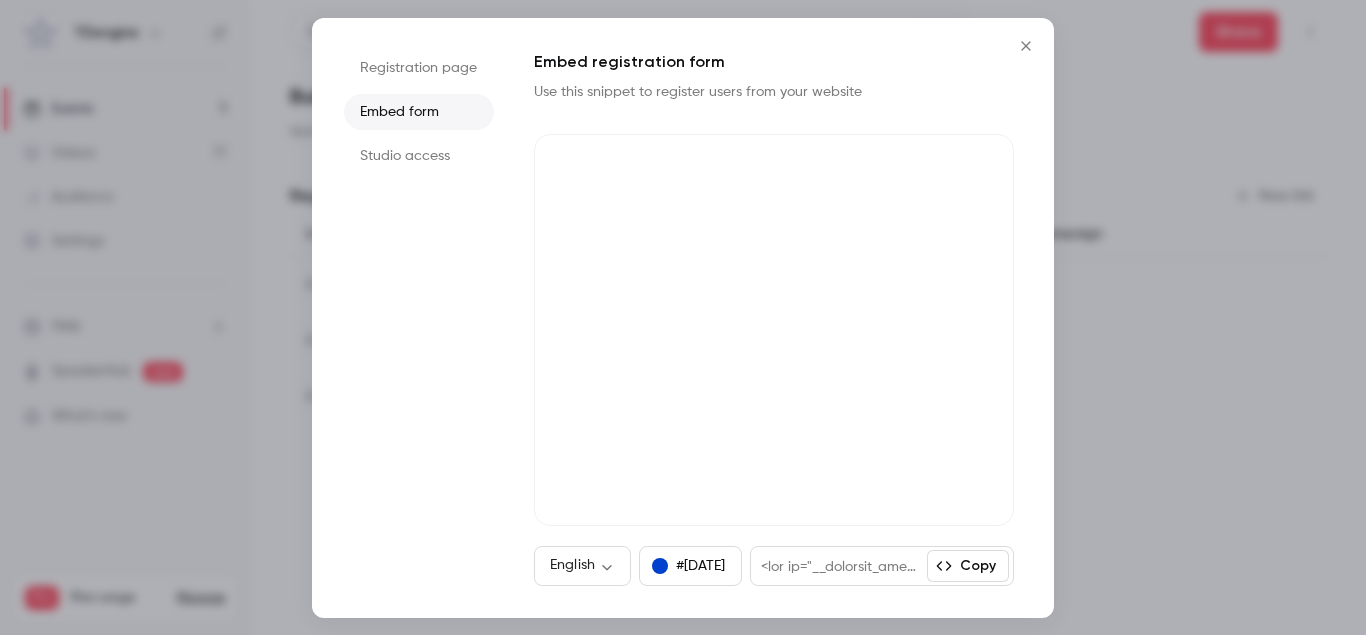 click on "Copy" at bounding box center [968, 566] 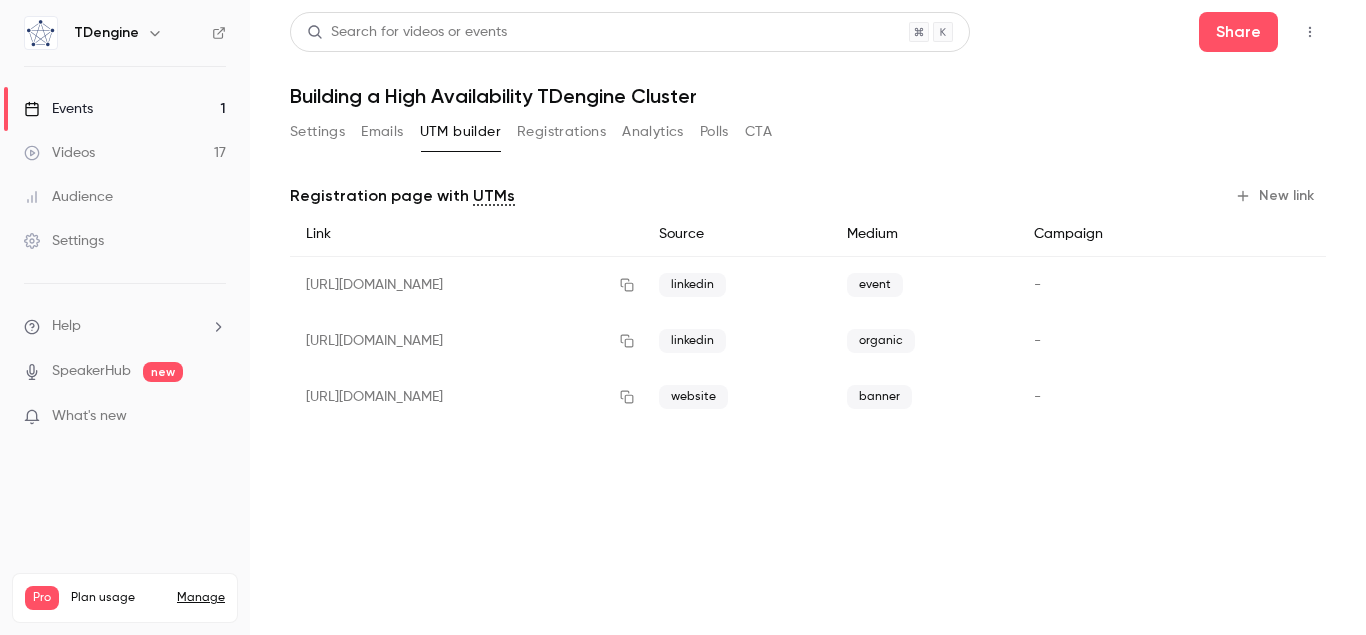 click on "Settings Emails UTM builder Registrations Analytics Polls CTA" at bounding box center (531, 136) 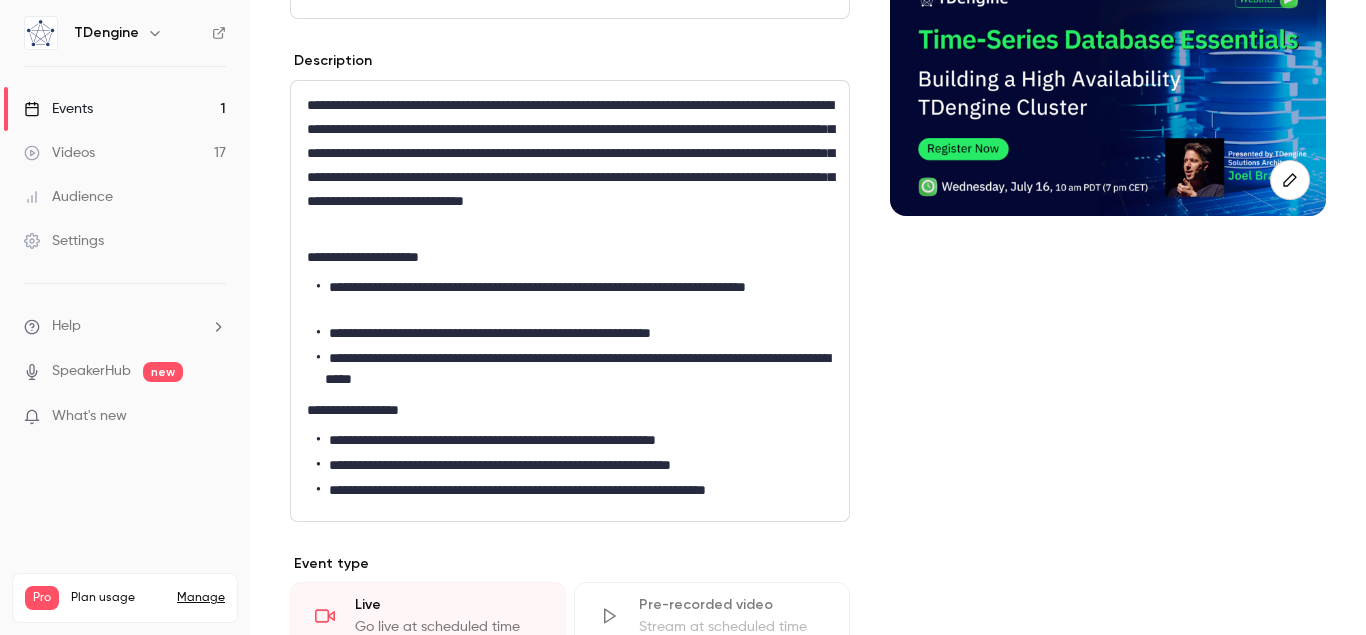 scroll, scrollTop: 342, scrollLeft: 0, axis: vertical 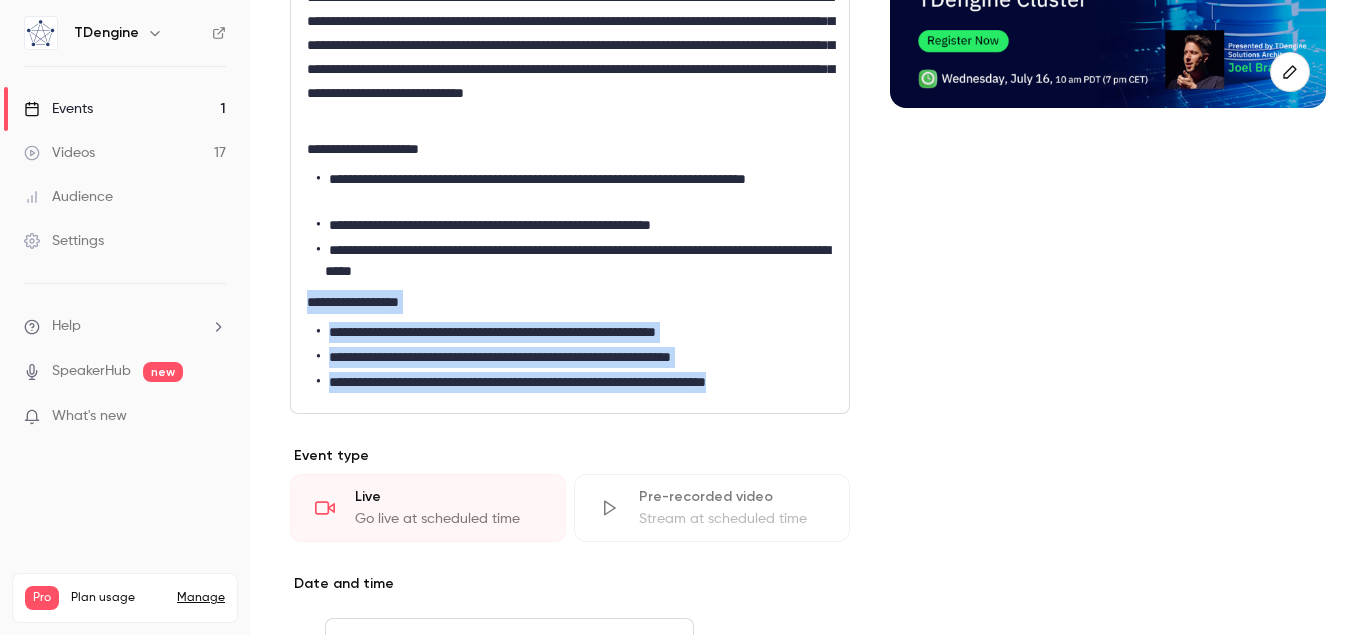 drag, startPoint x: 311, startPoint y: 306, endPoint x: 874, endPoint y: 399, distance: 570.62946 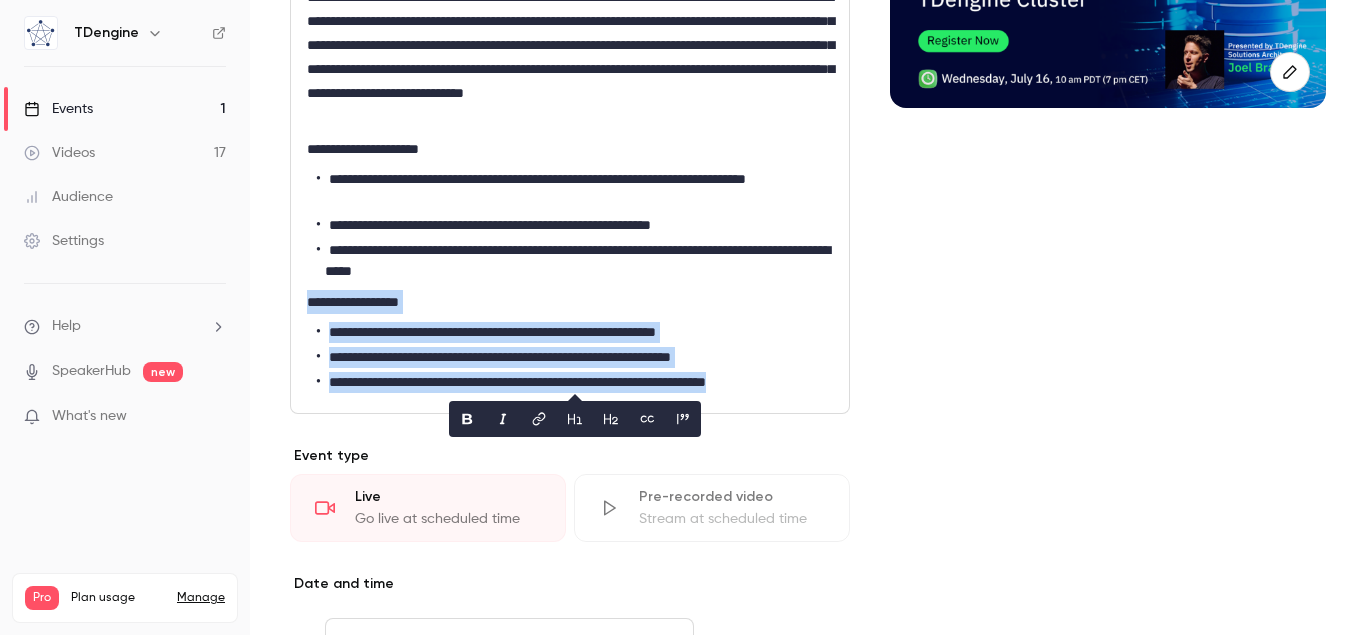 copy on "**********" 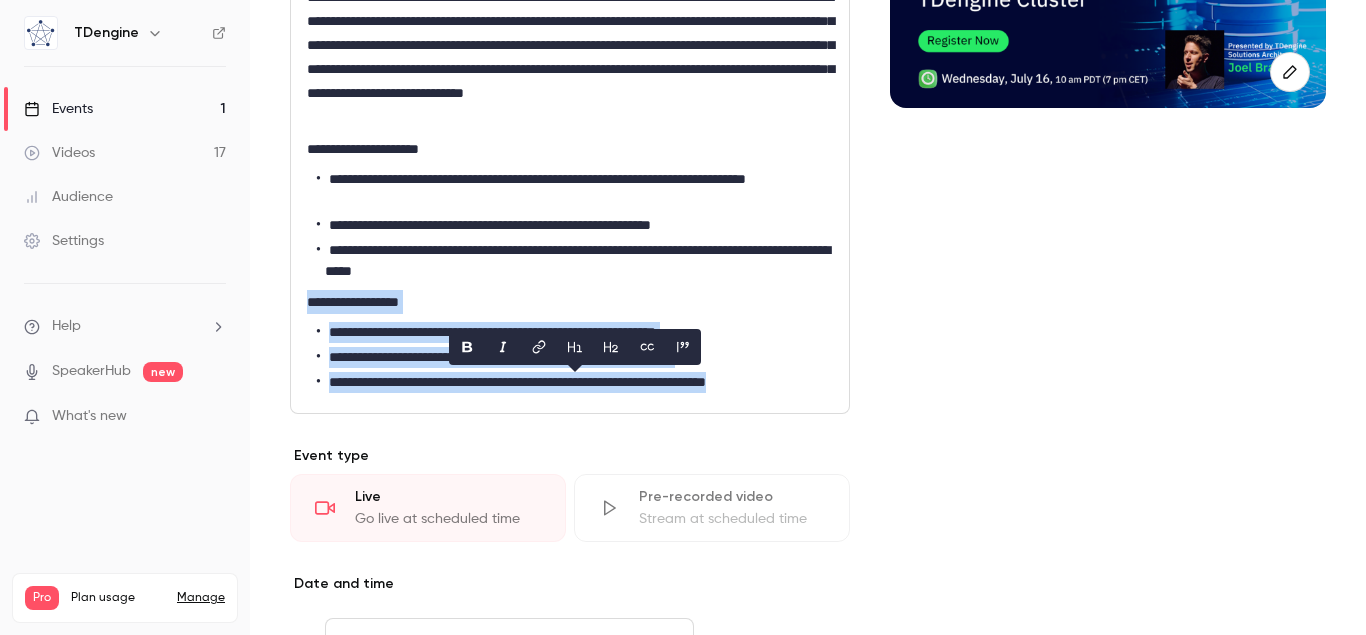 scroll, scrollTop: 0, scrollLeft: 0, axis: both 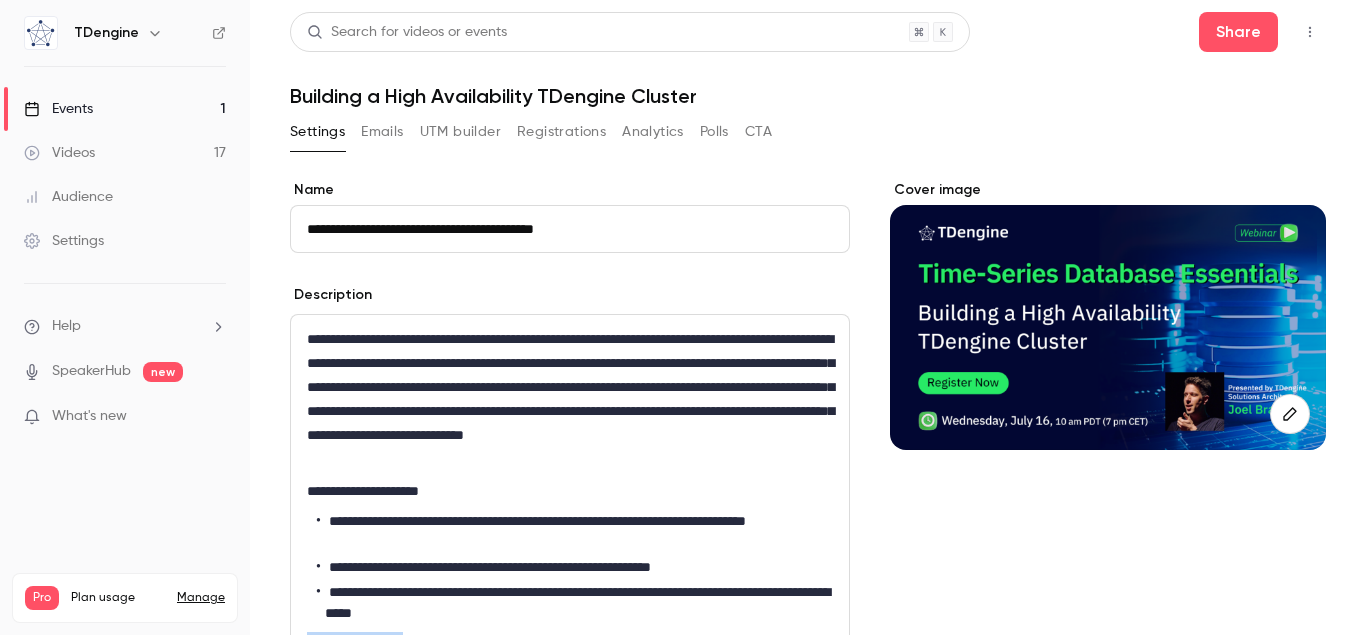 click on "UTM builder" at bounding box center [460, 132] 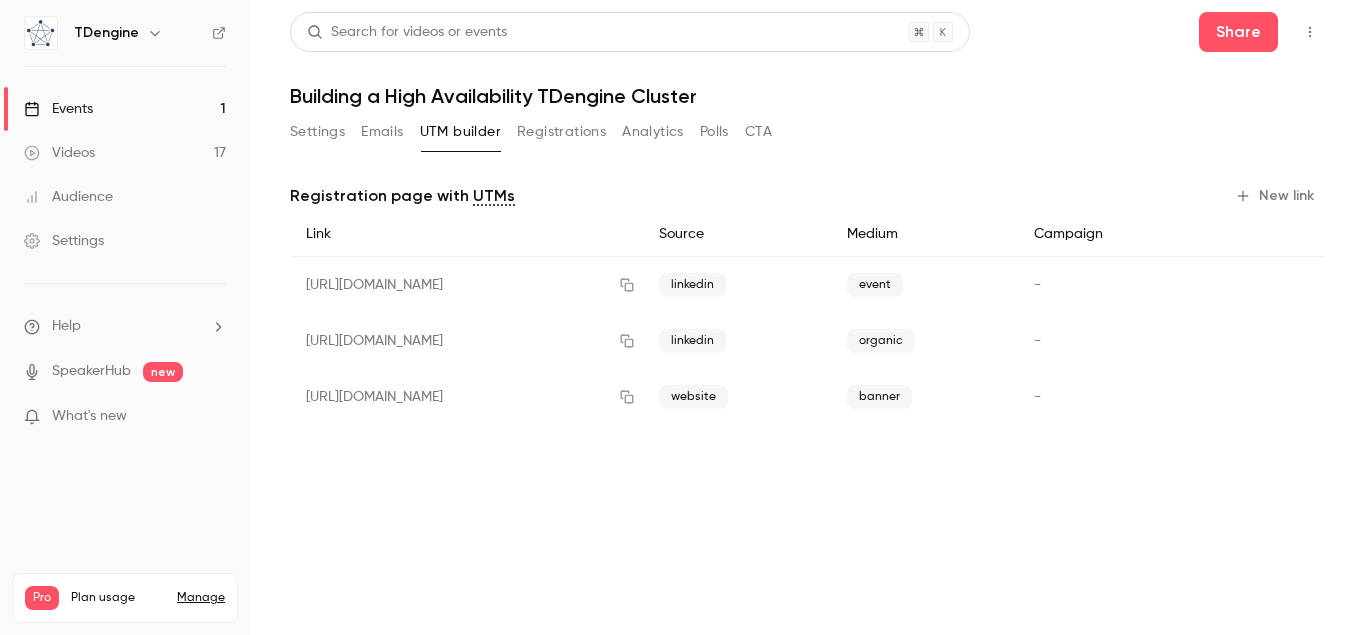 click on "New link" at bounding box center (1276, 196) 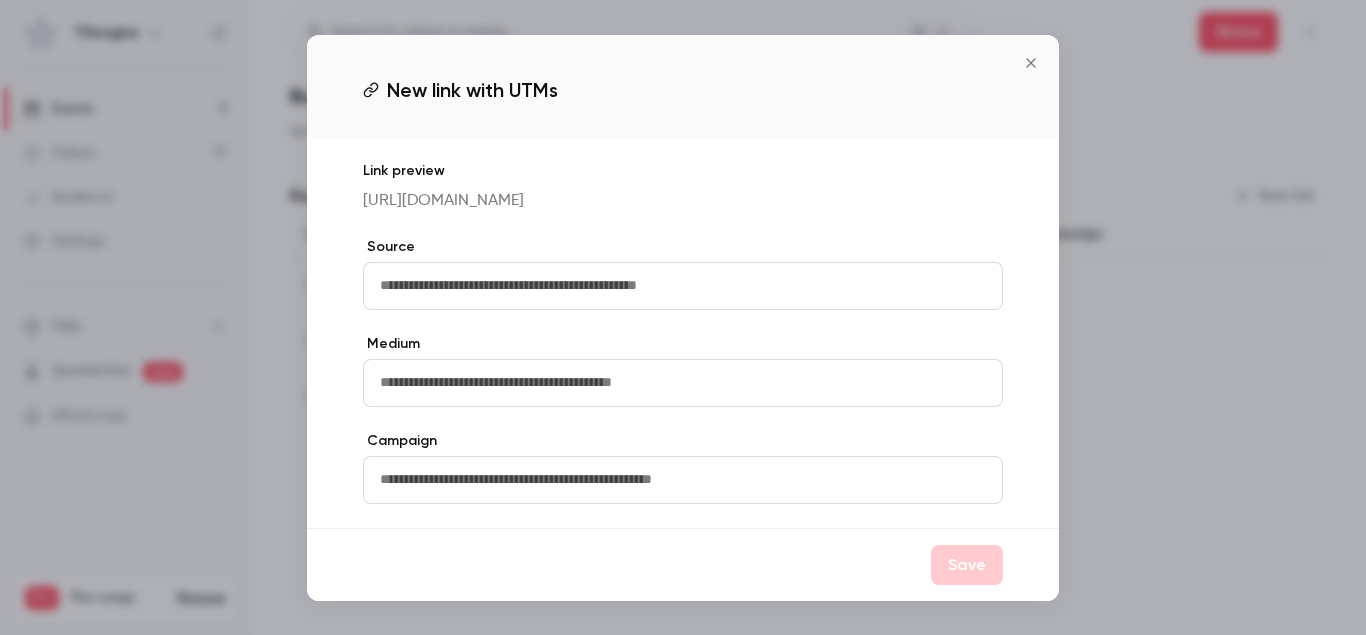 click at bounding box center (683, 286) 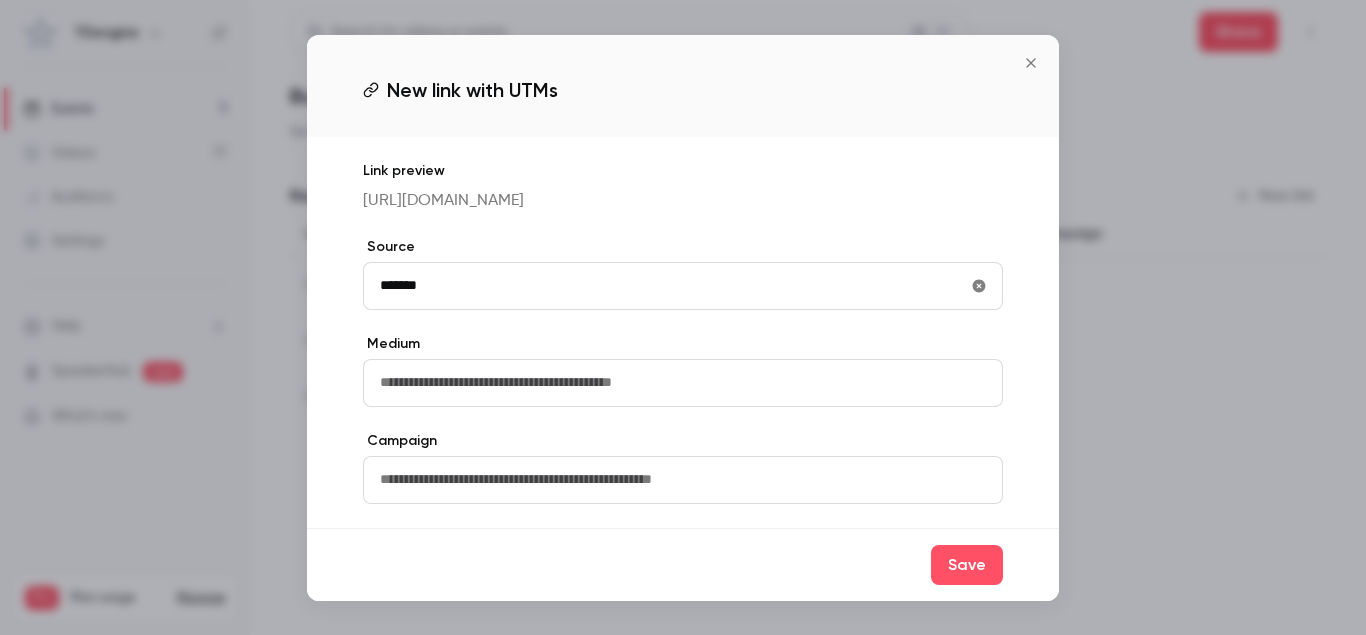 type on "*******" 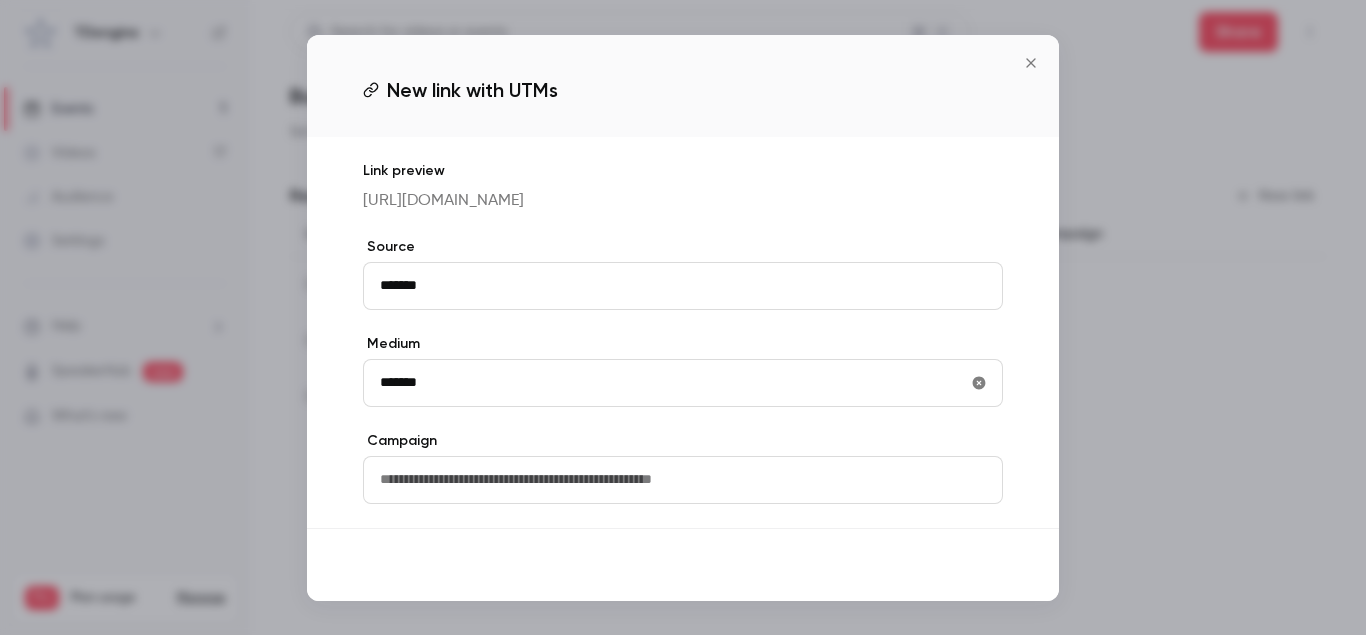 type on "*******" 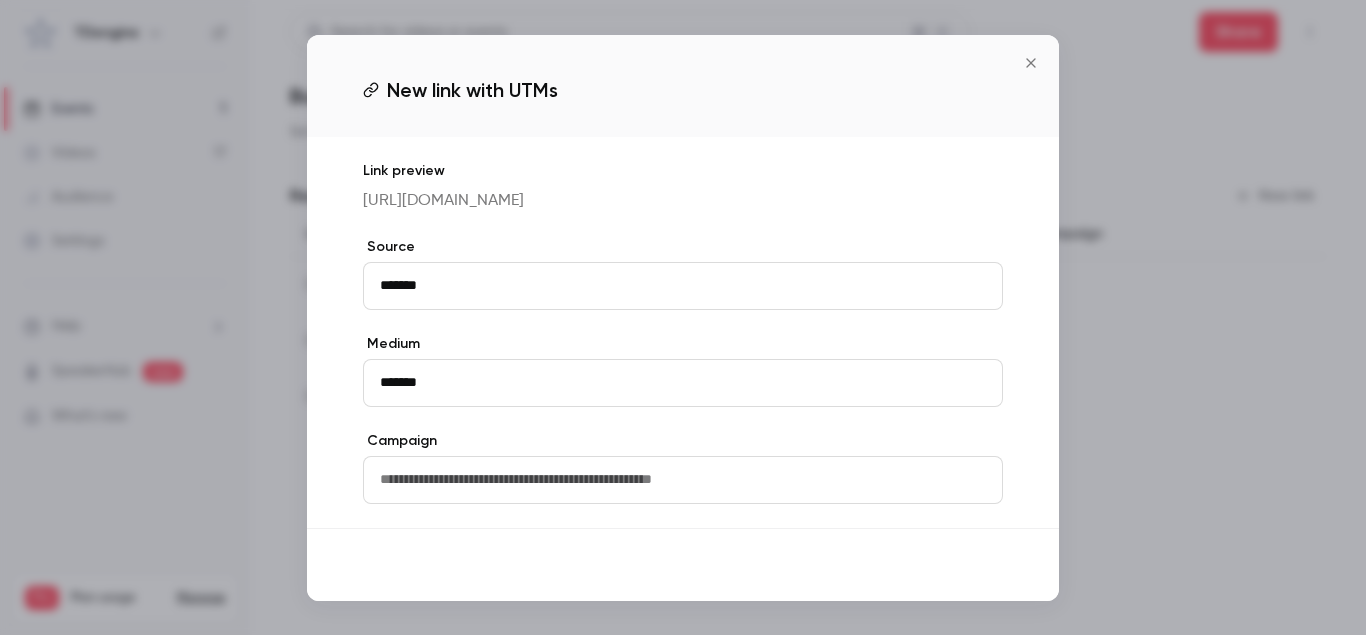 click on "Save" at bounding box center (967, 565) 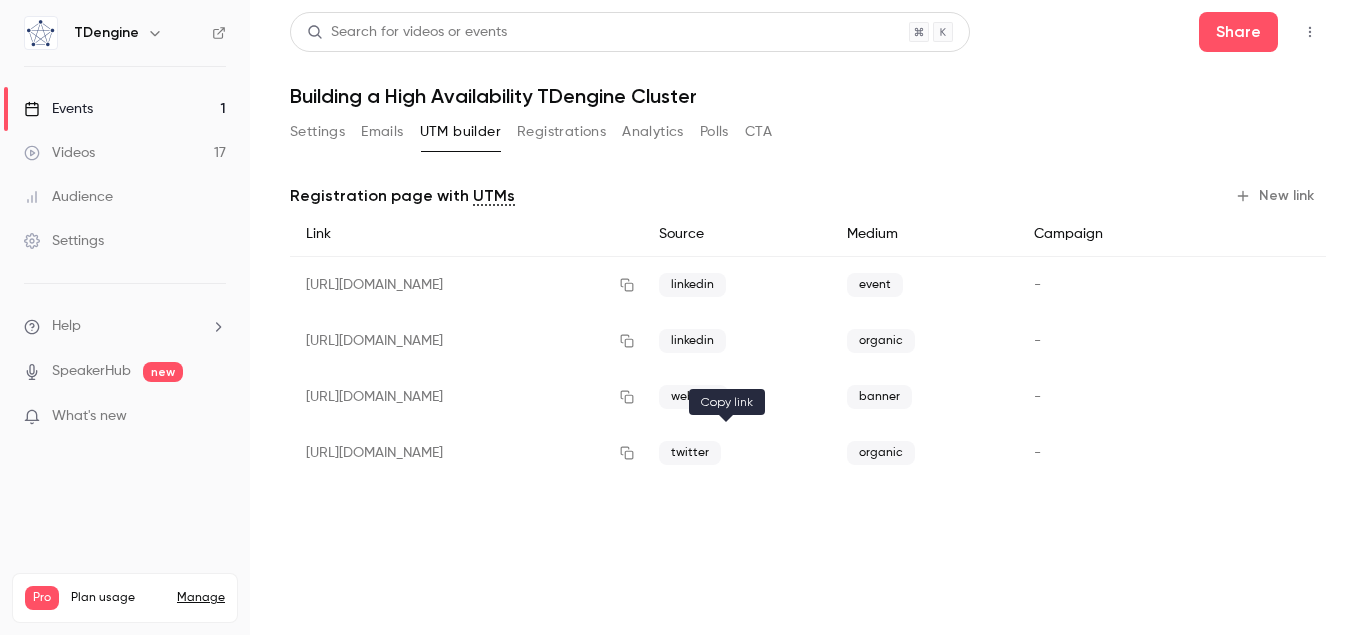 click 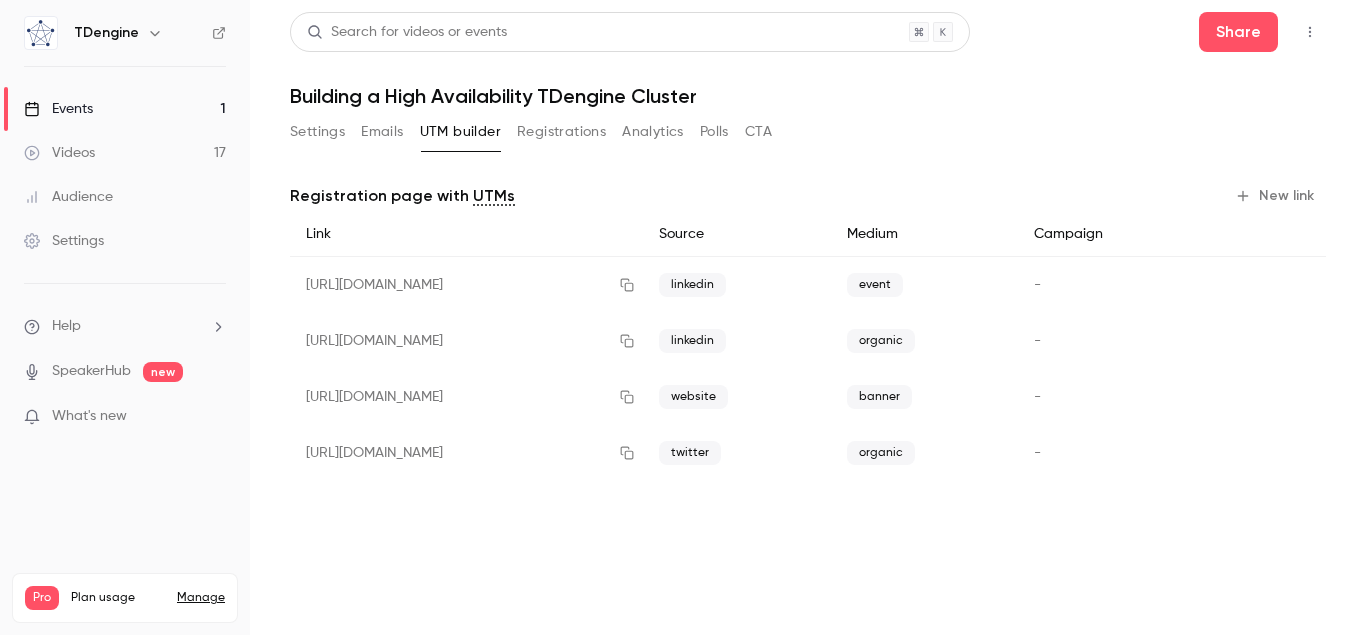 click on "Settings" at bounding box center [317, 132] 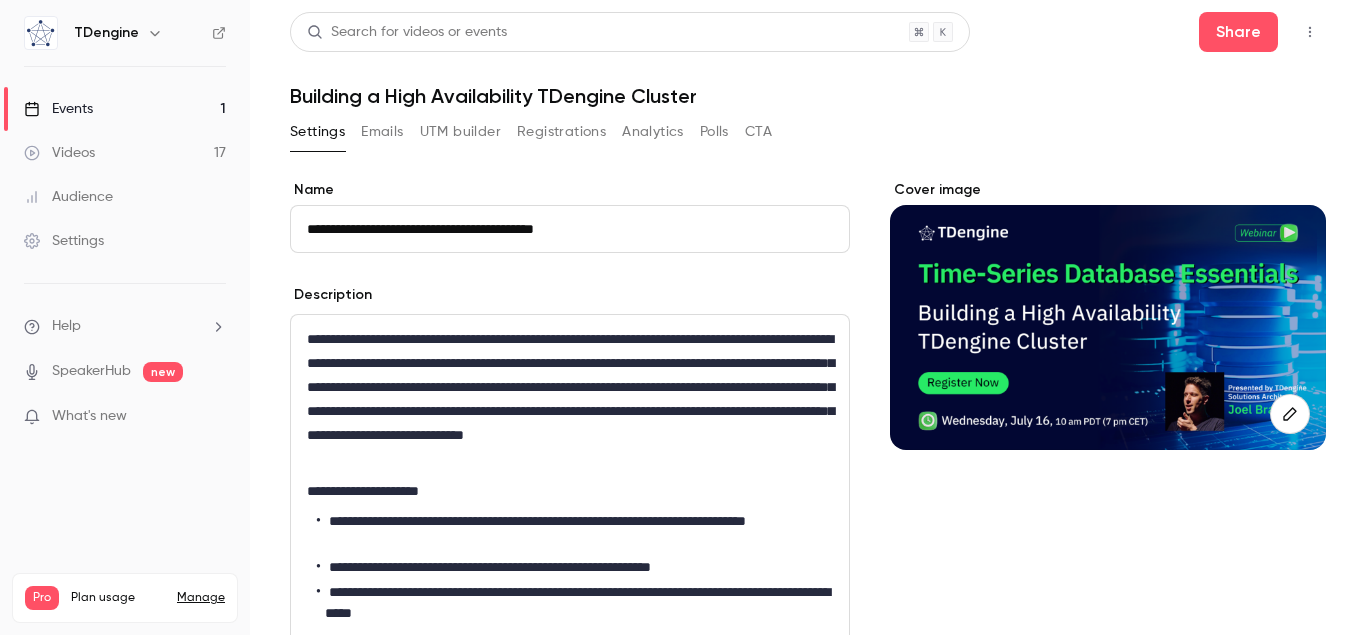 click on "UTM builder" at bounding box center (460, 132) 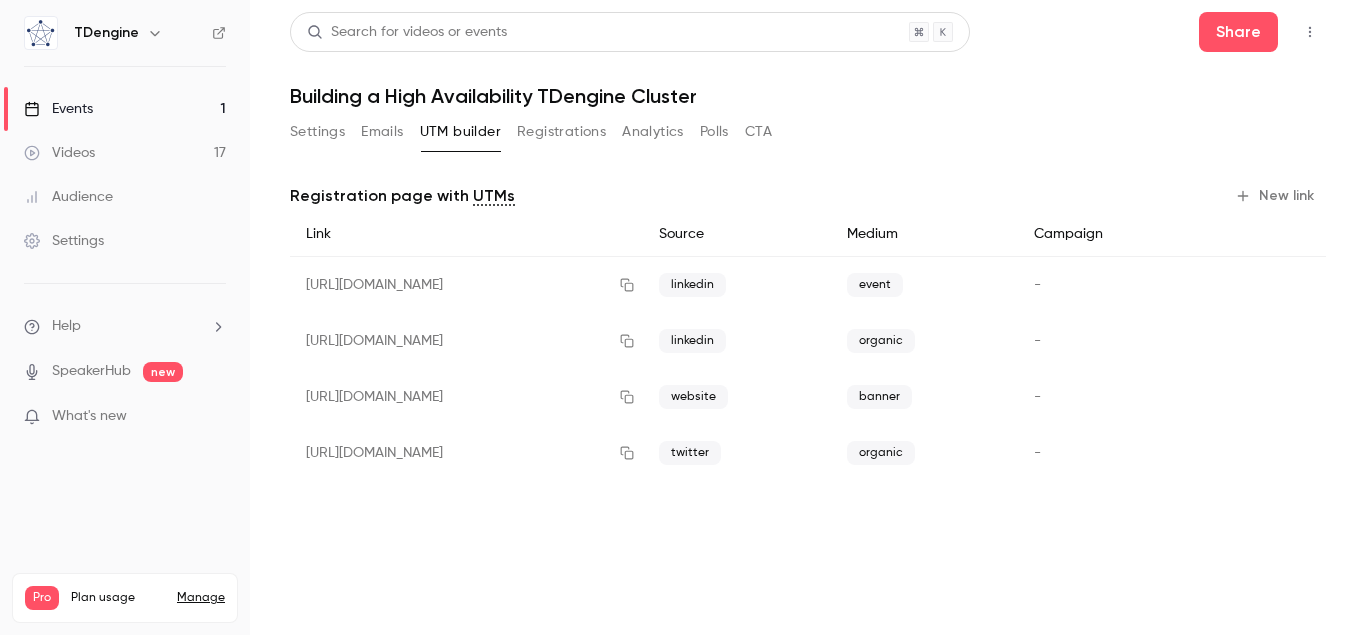 click on "New link" at bounding box center (1276, 196) 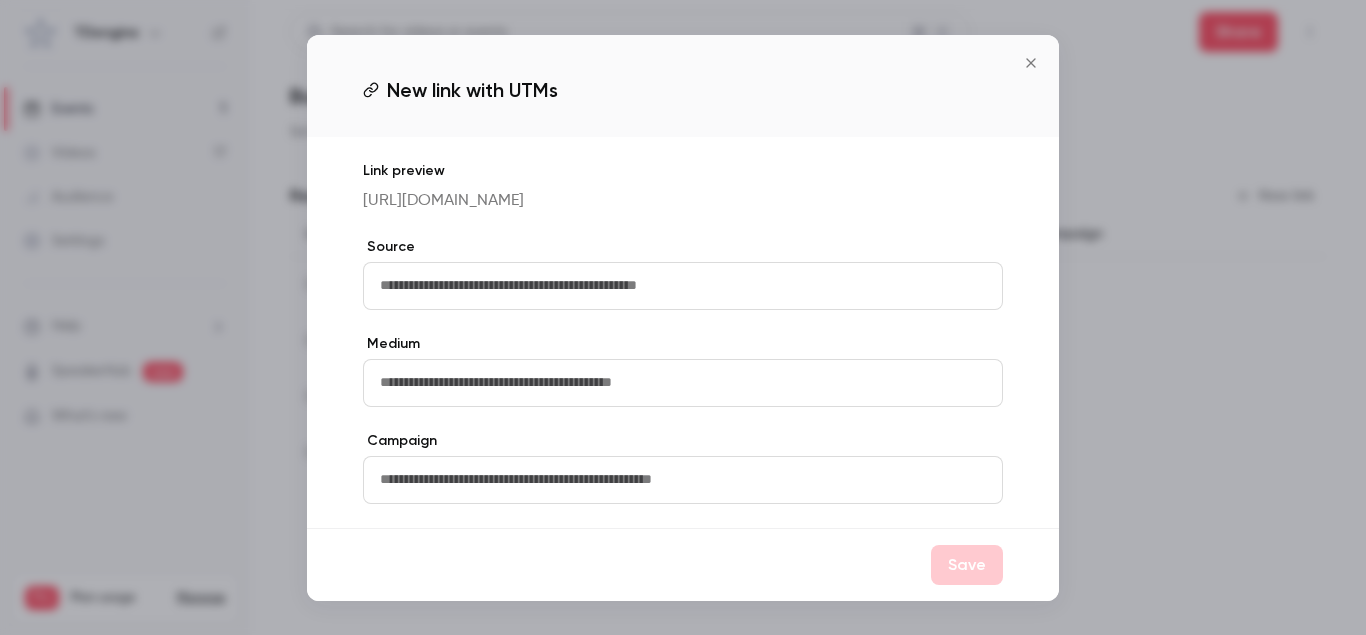 click at bounding box center (683, 286) 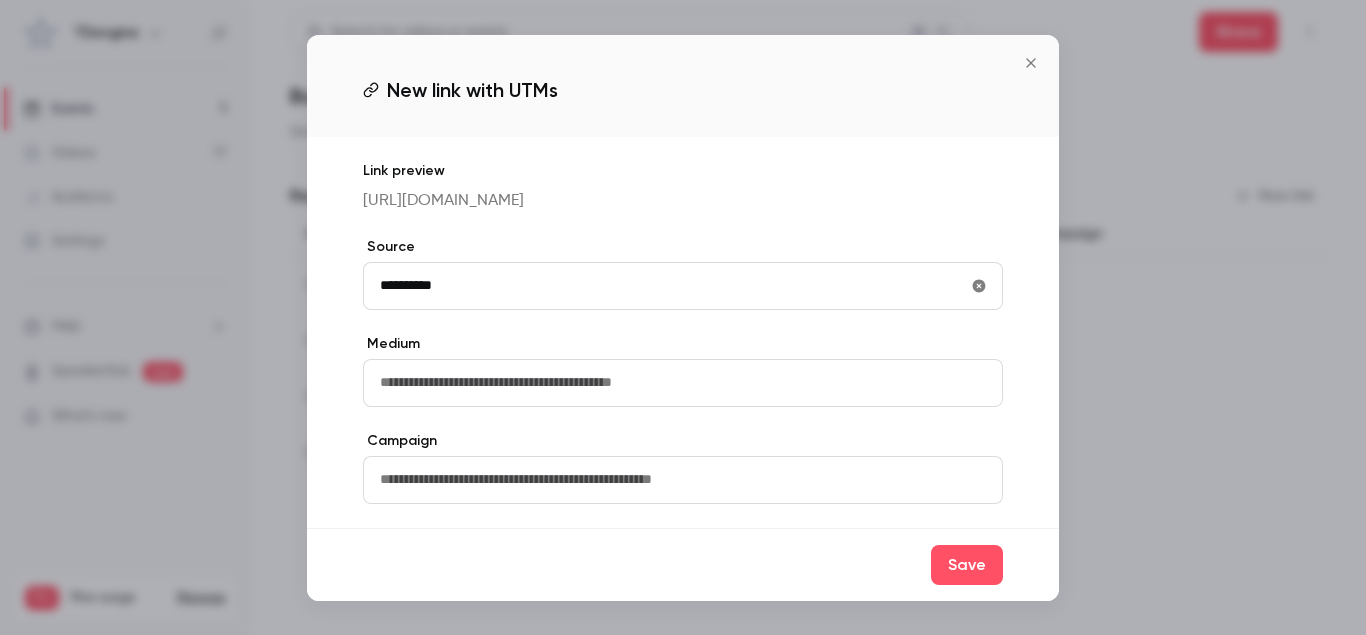 type on "**********" 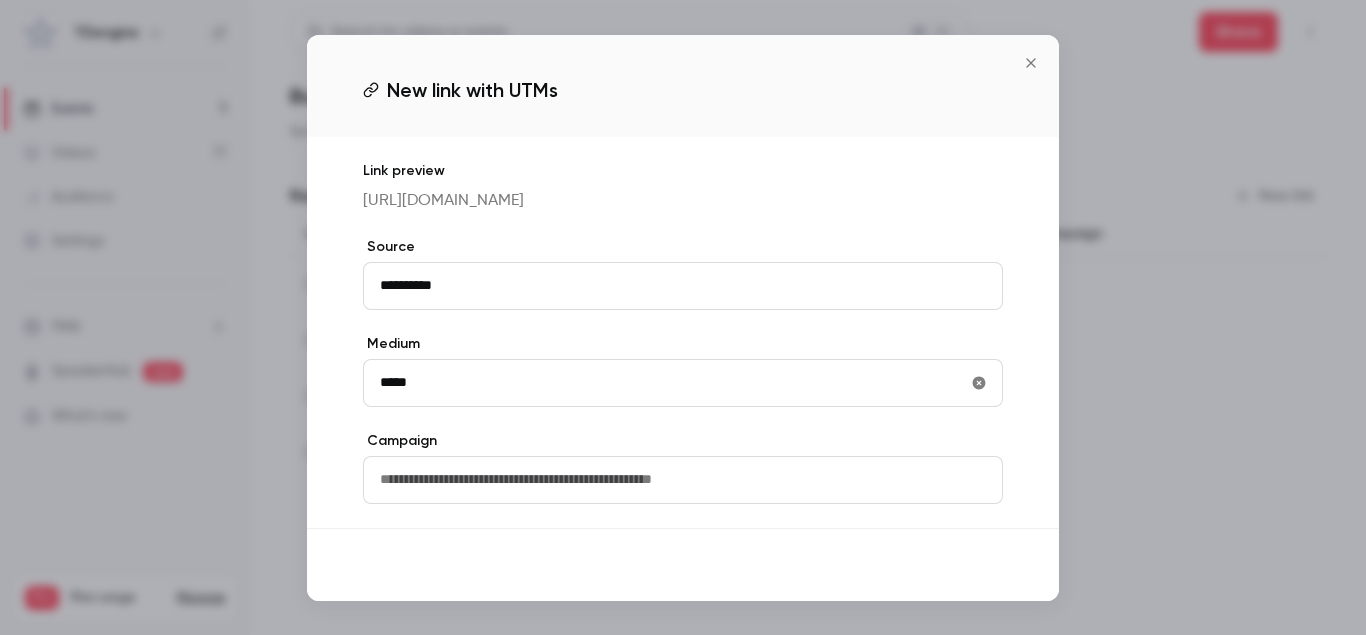 type on "*****" 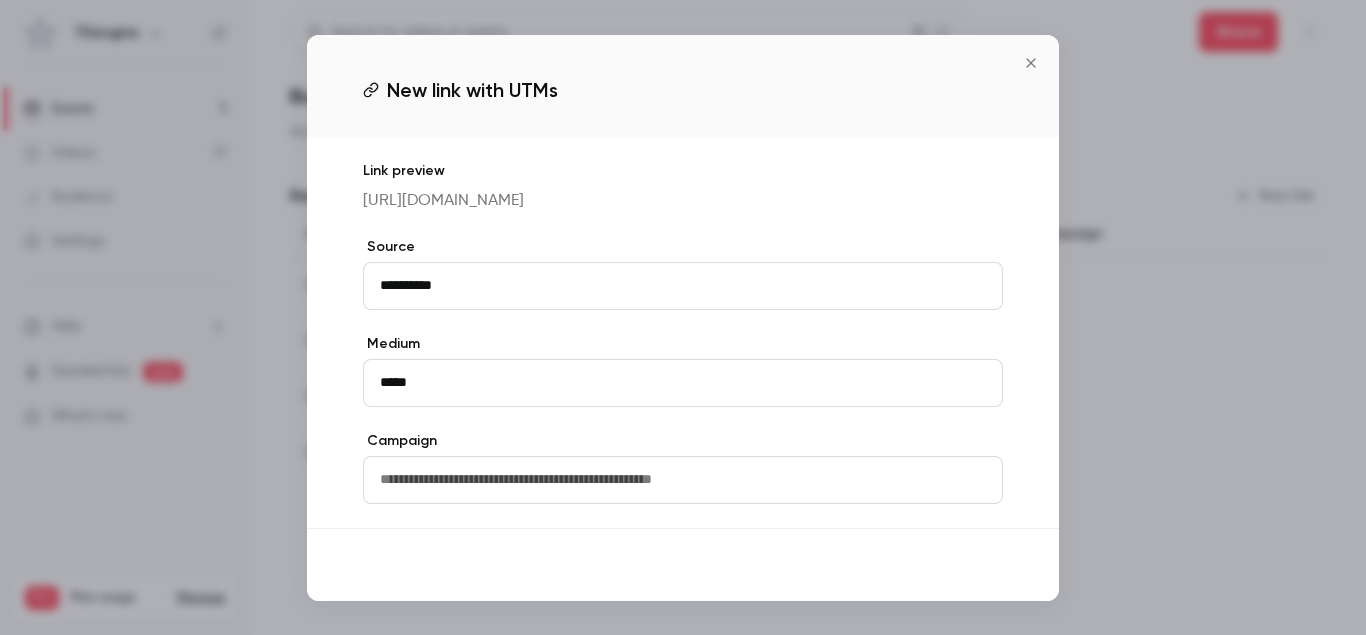 click on "Save" at bounding box center (967, 565) 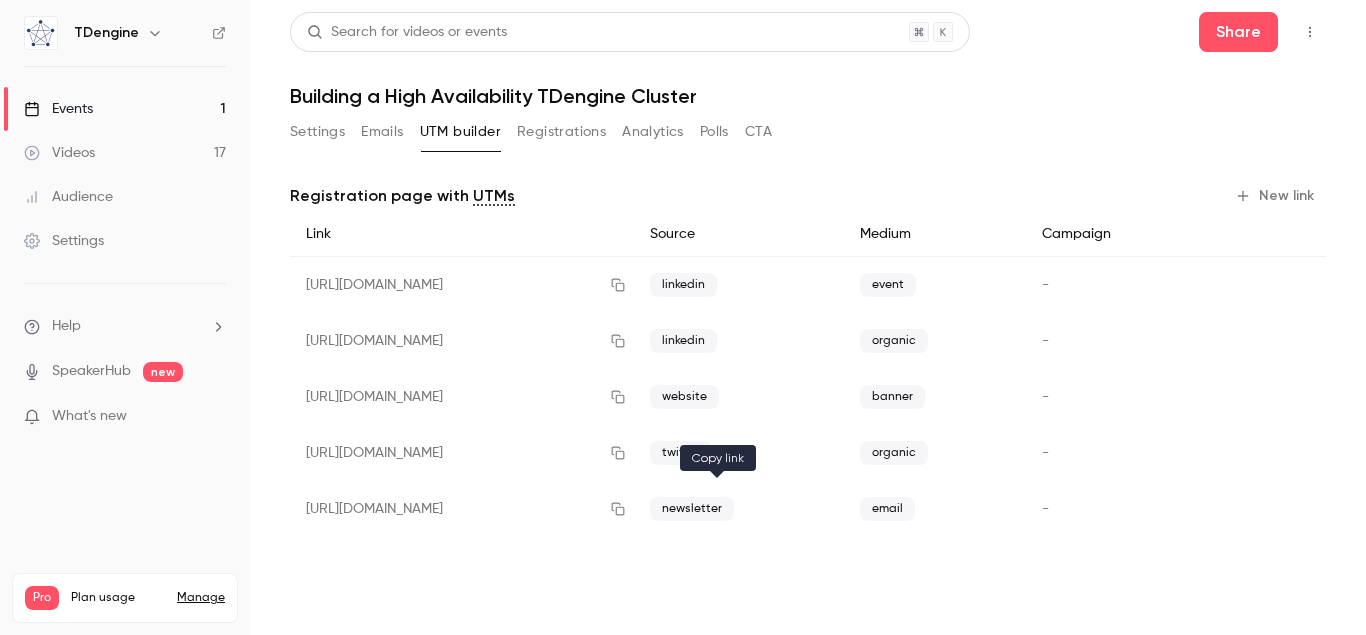 click at bounding box center (618, 509) 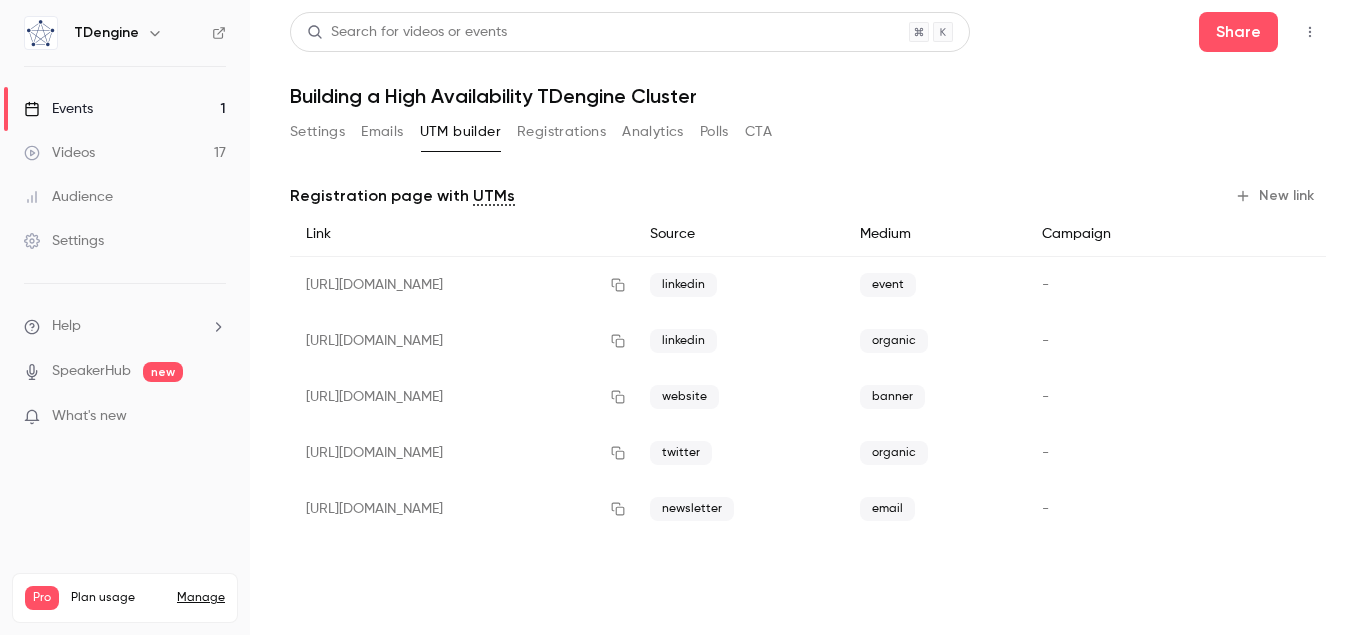 click on "Settings" at bounding box center [317, 132] 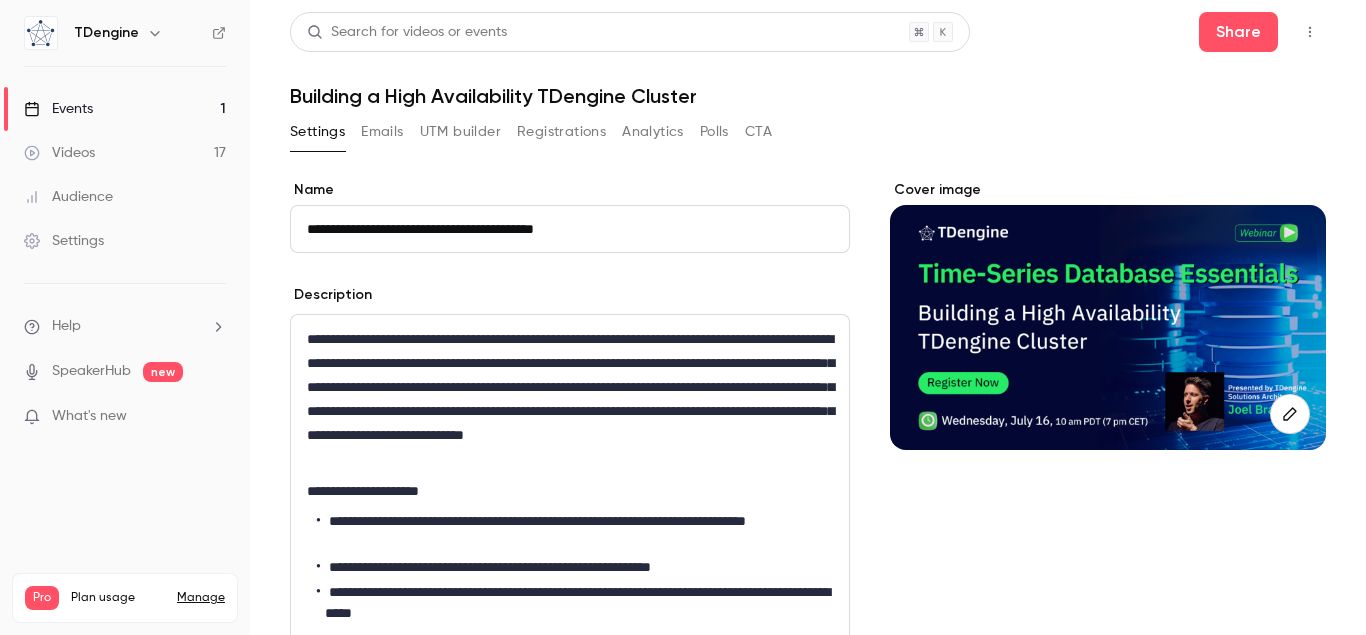 click on "Registrations" at bounding box center (561, 132) 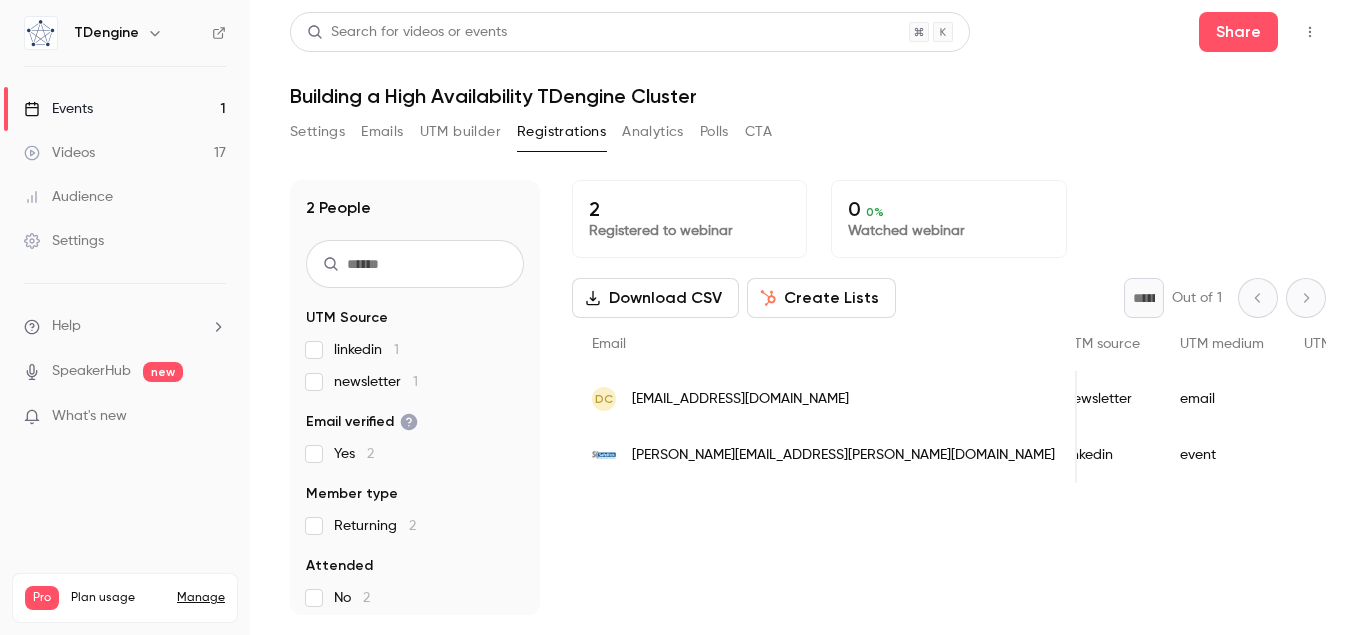 scroll, scrollTop: 0, scrollLeft: 1072, axis: horizontal 